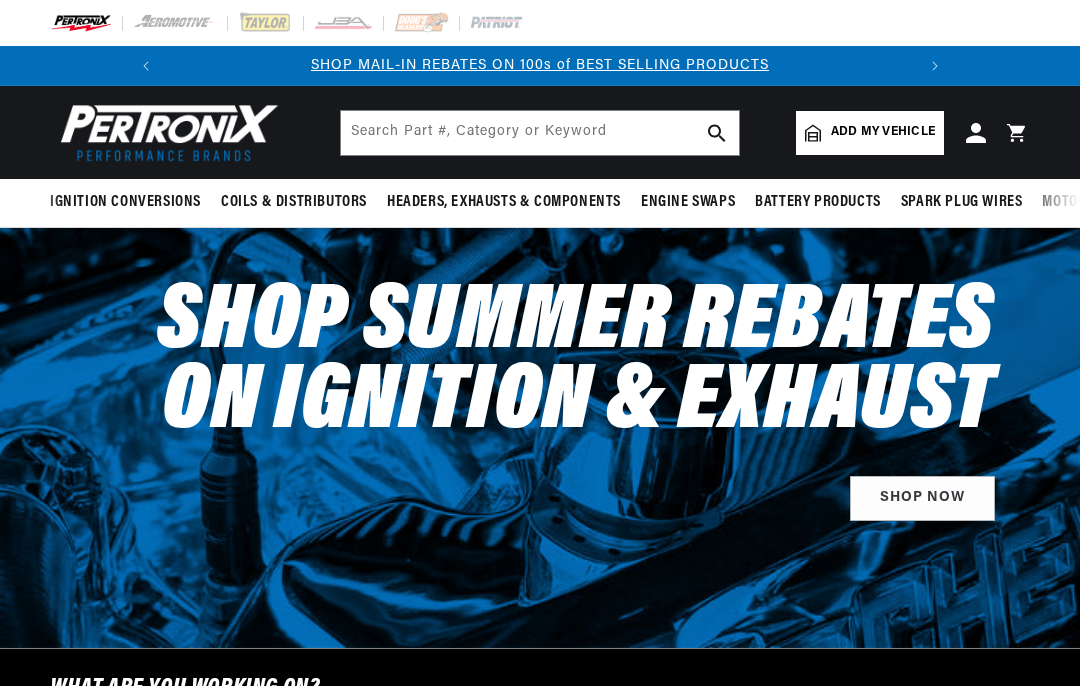 scroll, scrollTop: 0, scrollLeft: 0, axis: both 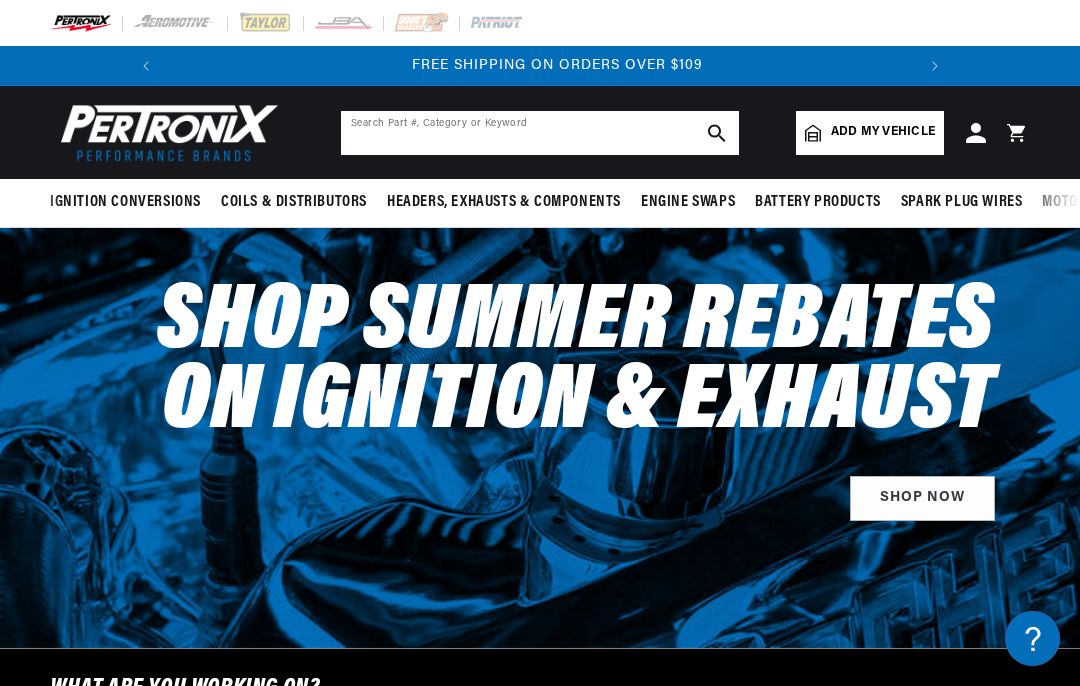 click at bounding box center (540, 133) 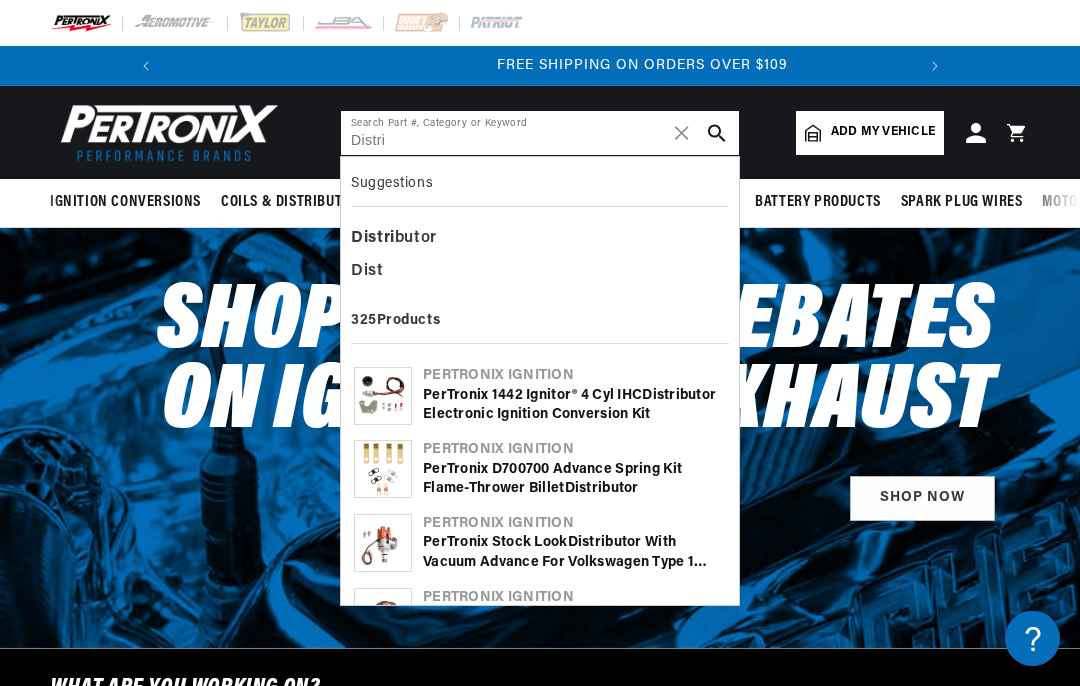 scroll, scrollTop: 0, scrollLeft: 747, axis: horizontal 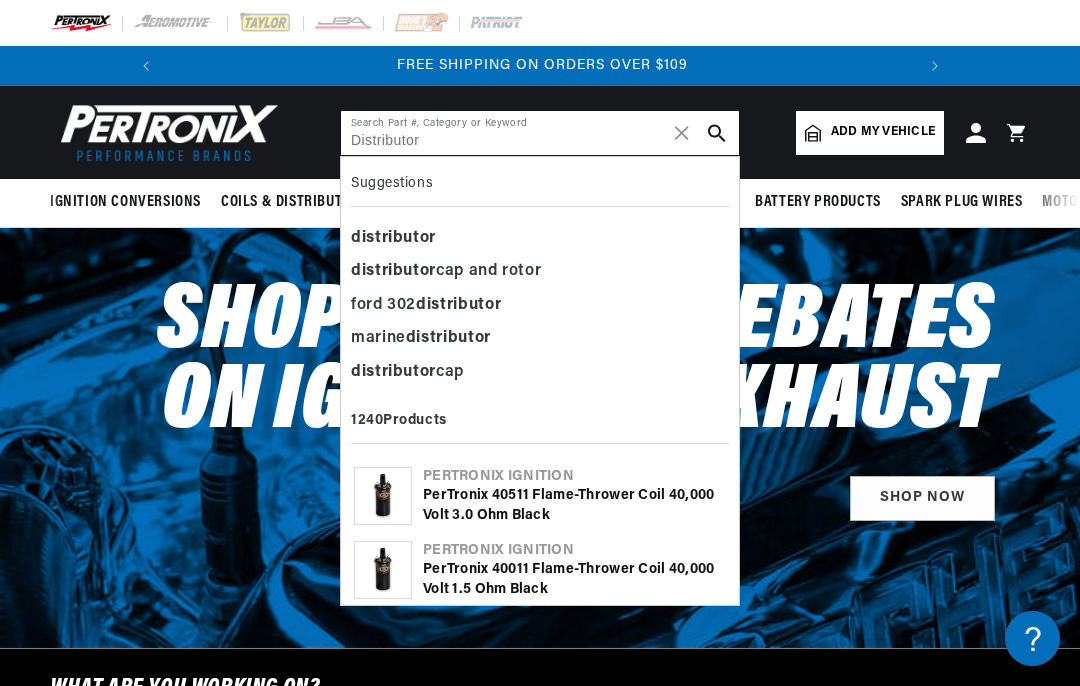 type on "Distributor" 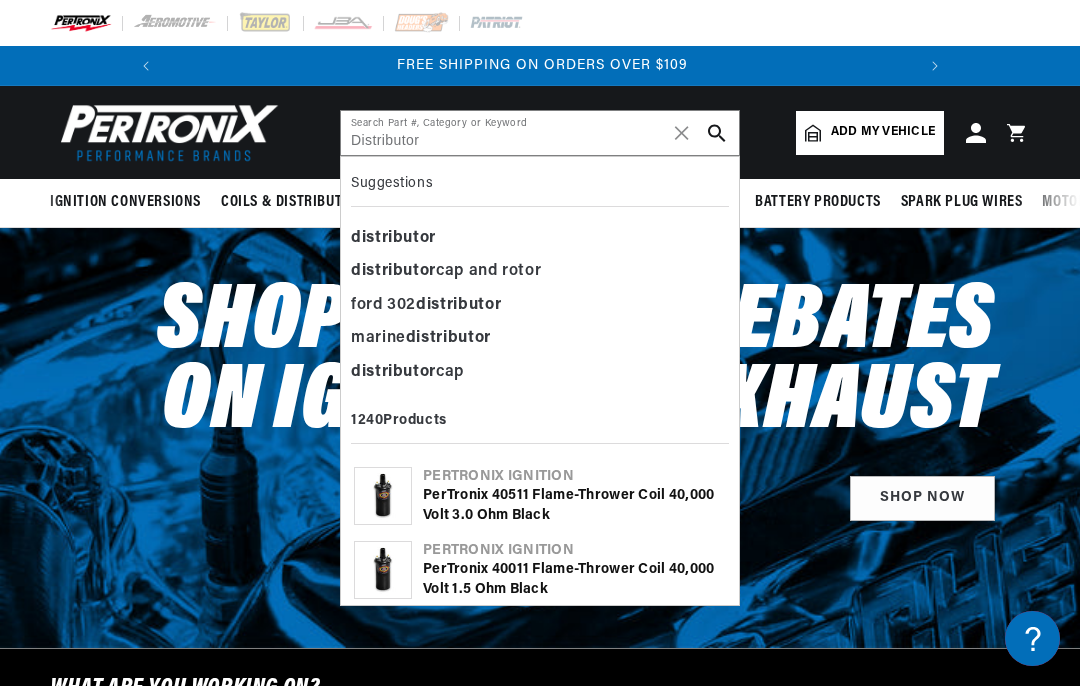 click at bounding box center [717, 133] 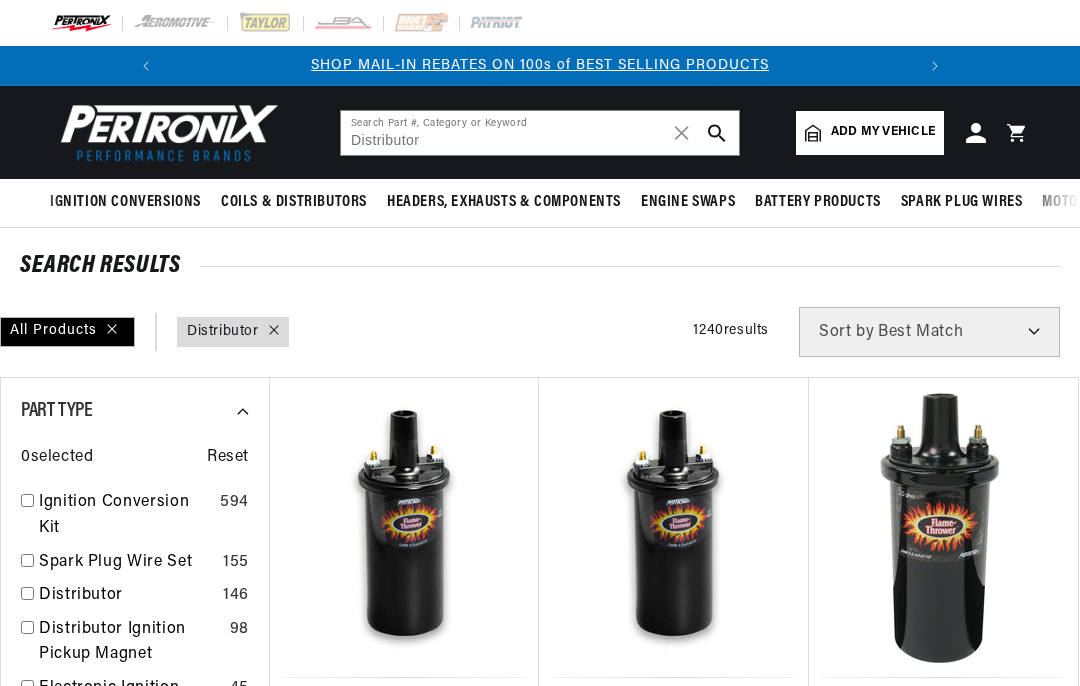 scroll, scrollTop: 0, scrollLeft: 0, axis: both 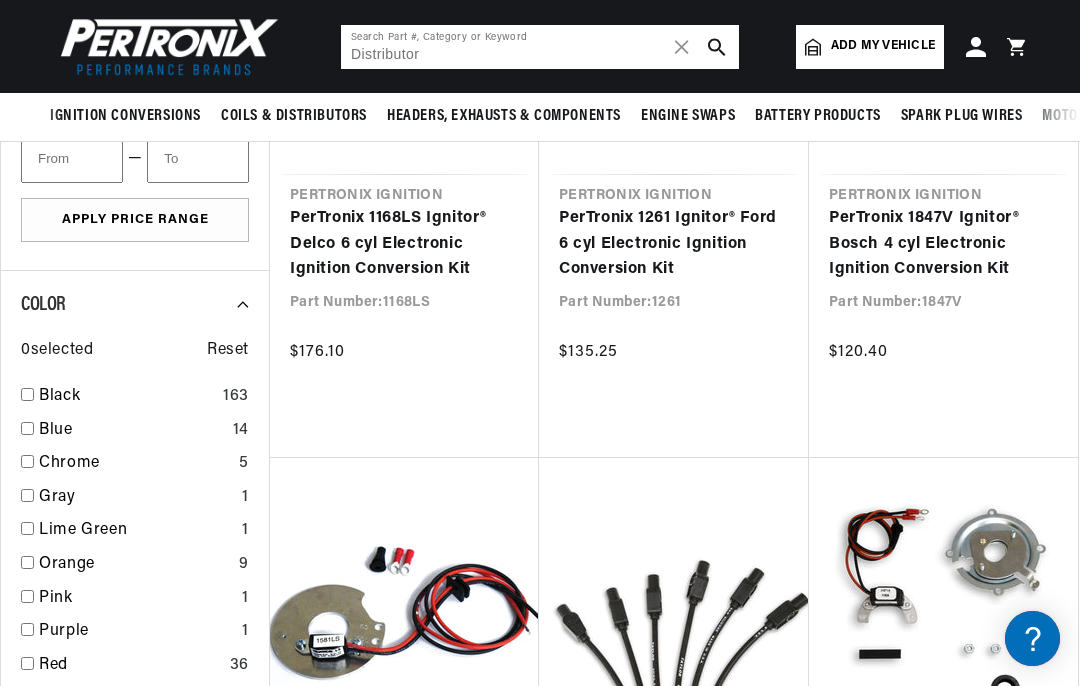 click on "Distributor" at bounding box center (540, 47) 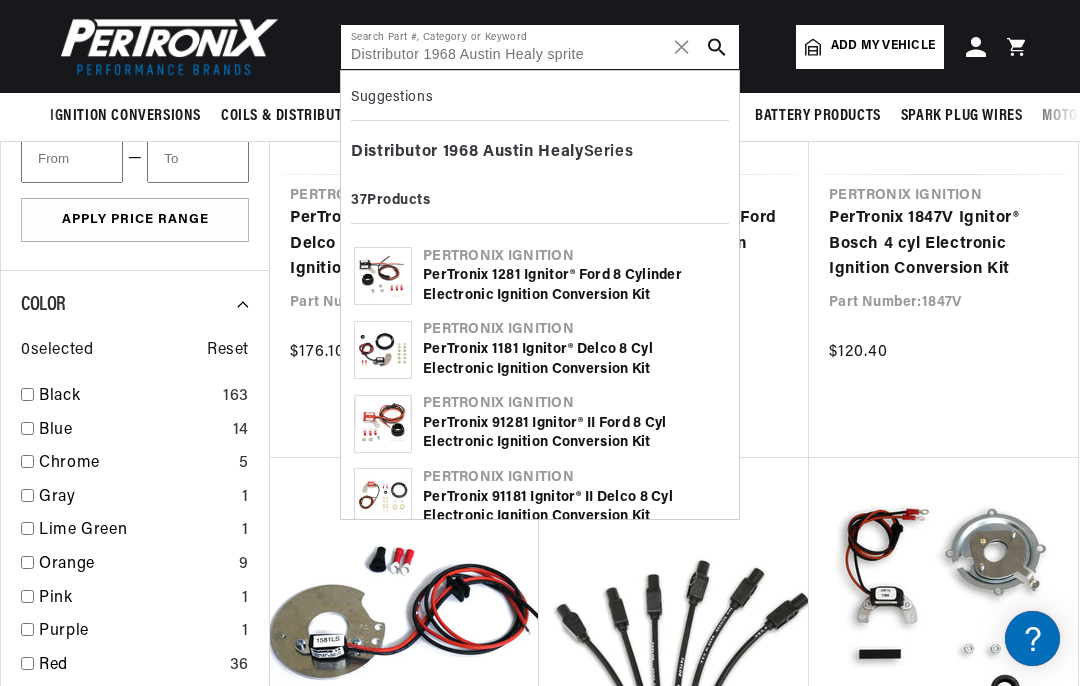 scroll, scrollTop: 0, scrollLeft: 0, axis: both 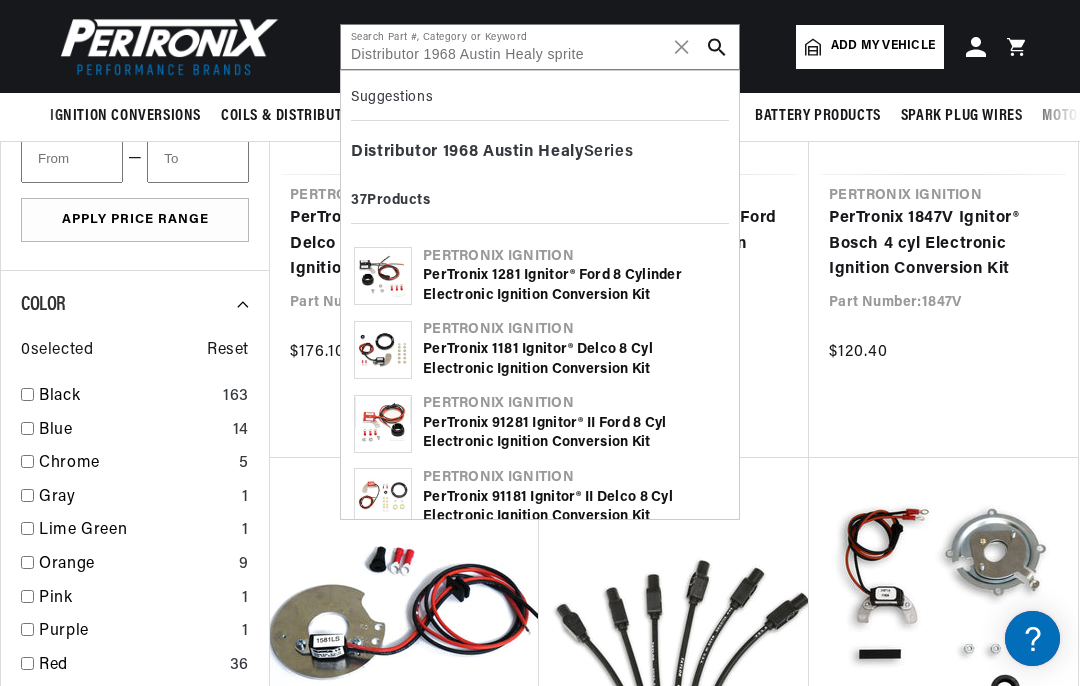 click at bounding box center [717, 47] 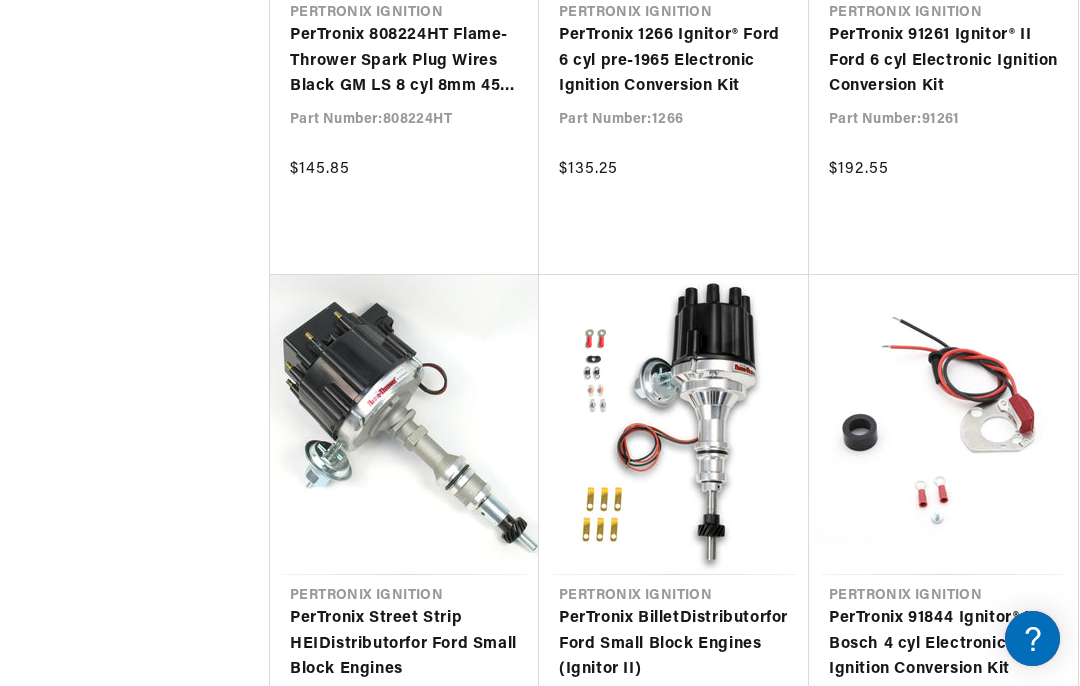 scroll, scrollTop: 3017, scrollLeft: 0, axis: vertical 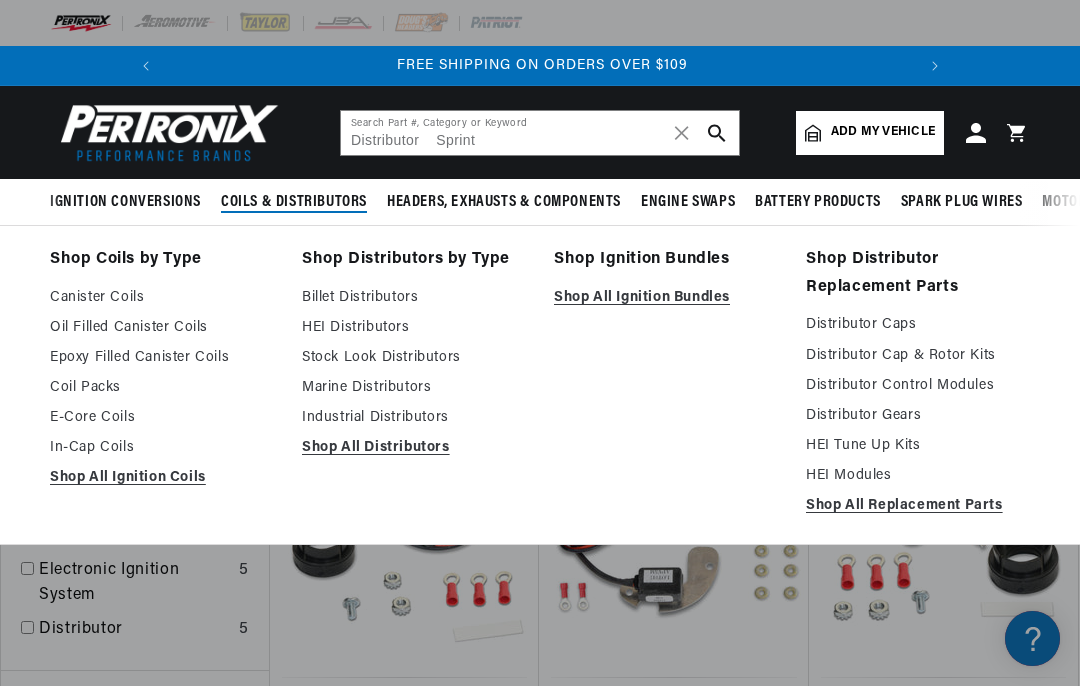 click on "Add my vehicle" at bounding box center [883, 132] 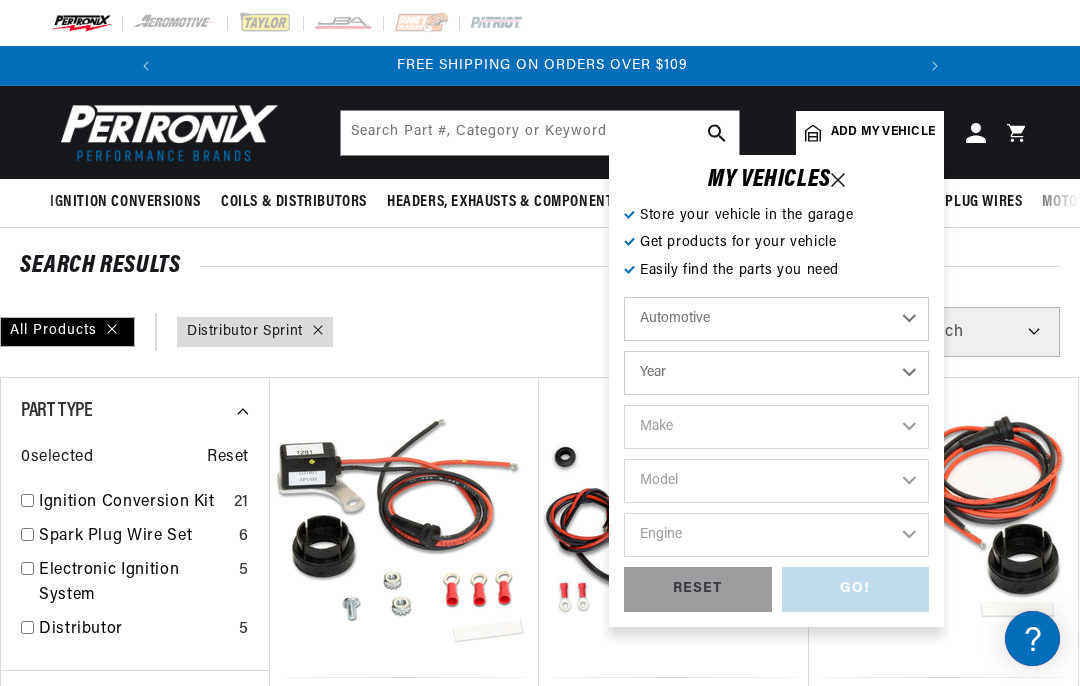 click on "Automotive
Agricultural
Industrial
Marine
Motorcycle" at bounding box center (776, 319) 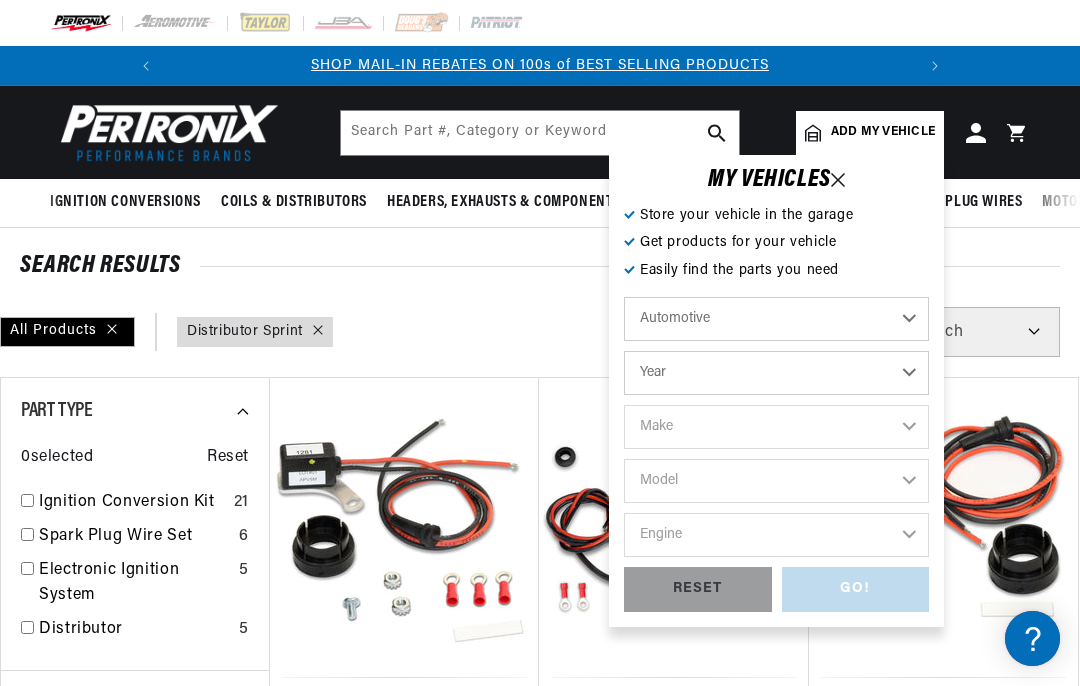 scroll, scrollTop: 0, scrollLeft: 0, axis: both 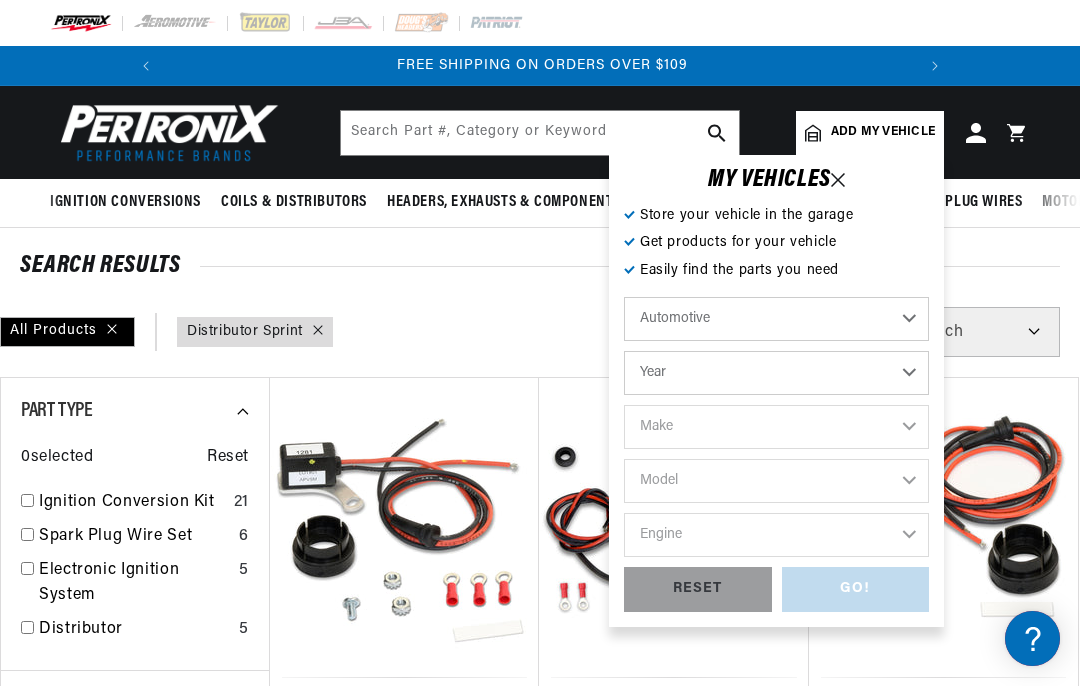 select on "1968" 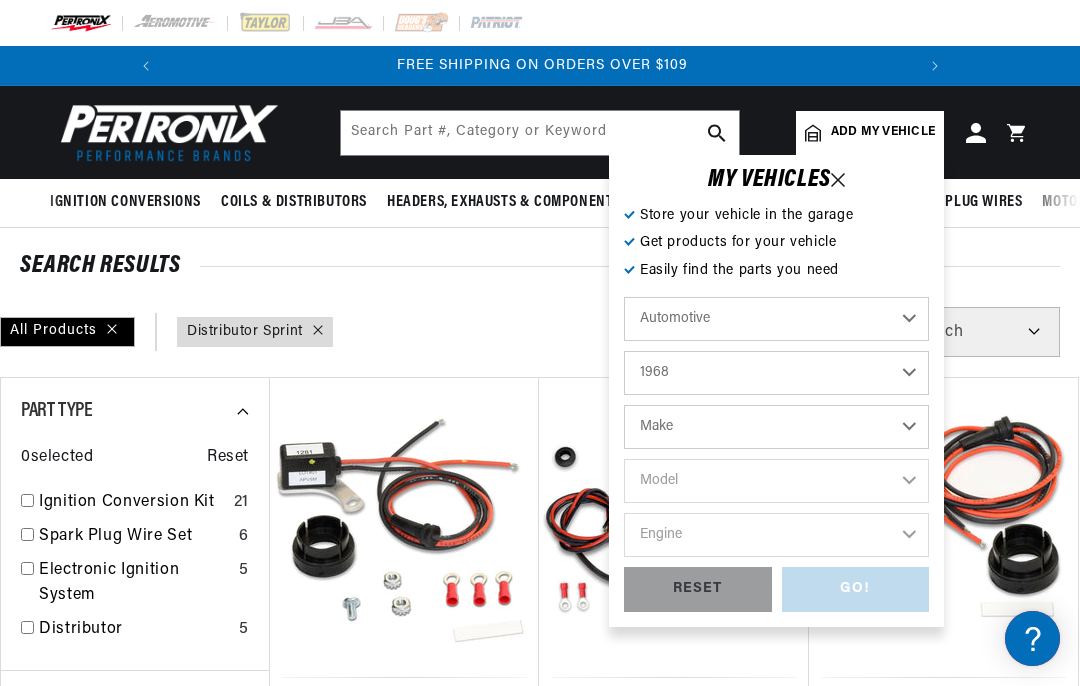 click on "Make
Alfa Romeo
American Motors
Aston Martin
Austin
Austin Healey
Avanti
Bentley
Buick
Cadillac
Checker
Chevrolet
Chrysler
Citroen
Dodge
Ferrari
Fiat
Ford
Ford (Europe)
GMC
Honda
IHC Truck
International
Jaguar
Jeep
Lamborghini
Lancia
Lincoln
Lotus
Maserati
Mercedes-Benz
Mercury
MG
Opel" at bounding box center [776, 427] 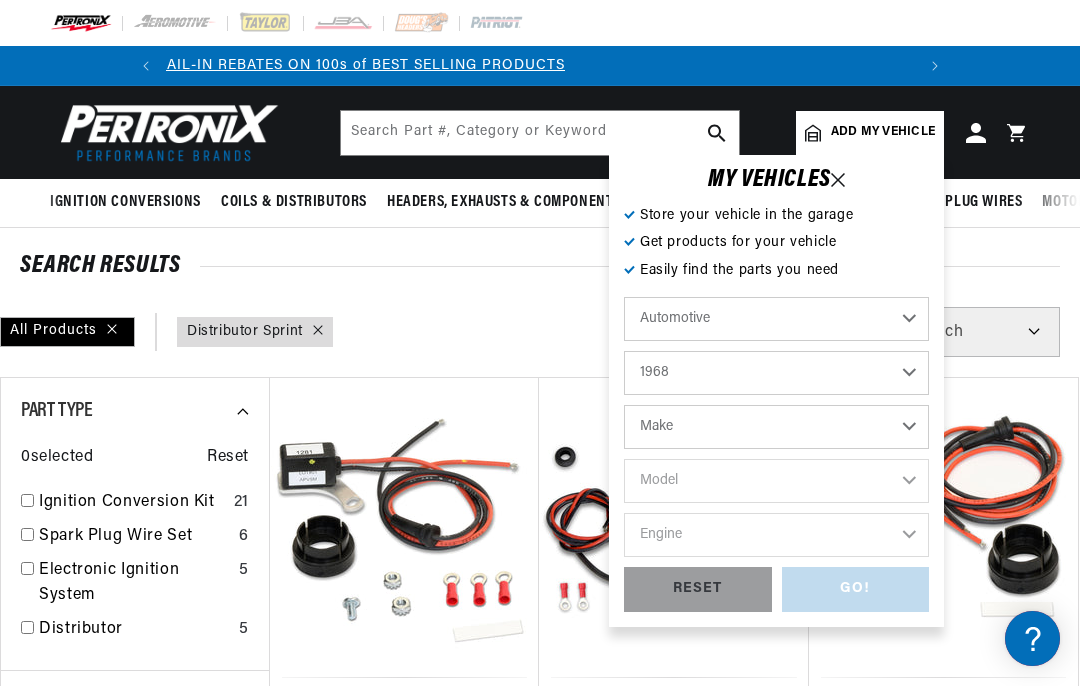 scroll, scrollTop: 0, scrollLeft: 0, axis: both 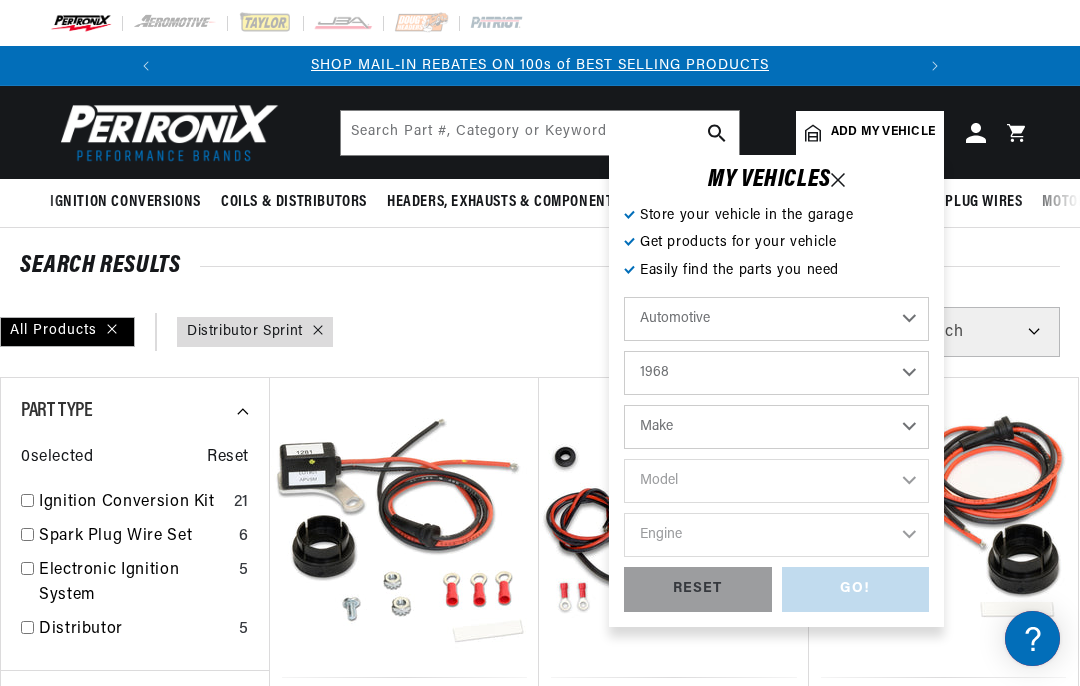 select on "Austin-Healey" 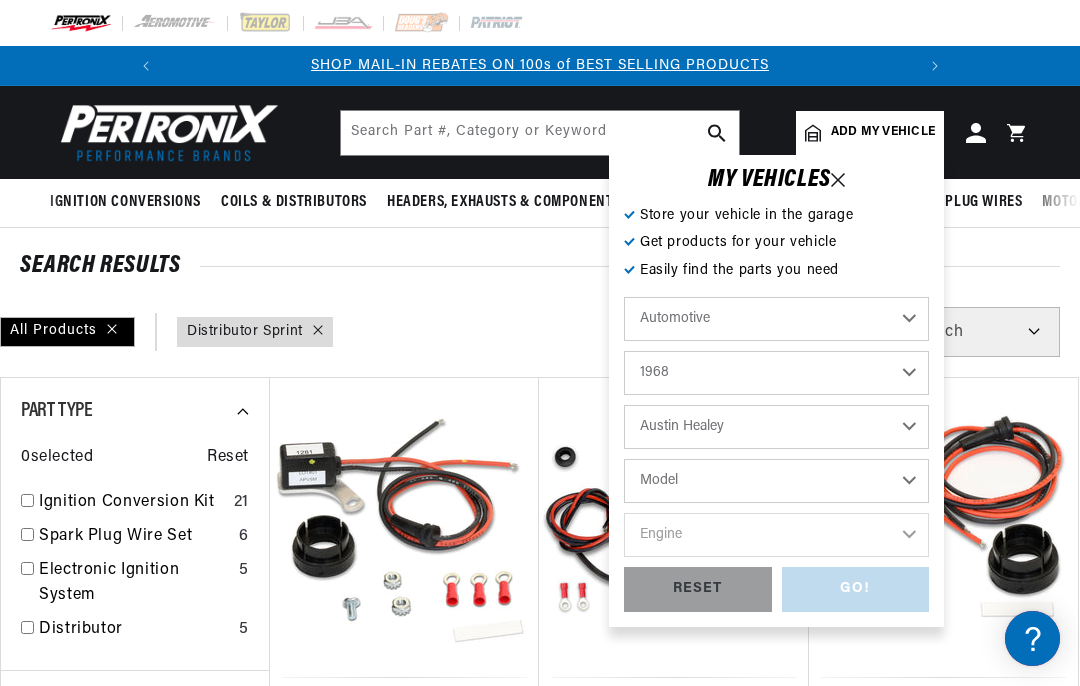 click on "Model
Sprite" at bounding box center [776, 481] 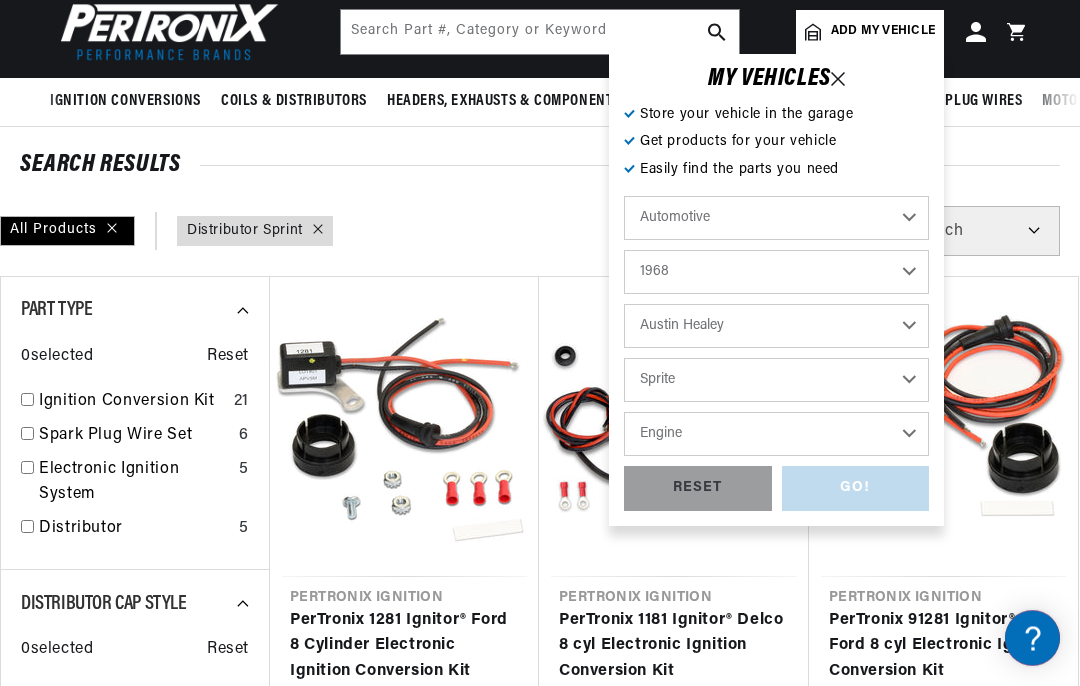 click on "Engine
1.1L
1.3L" at bounding box center [776, 435] 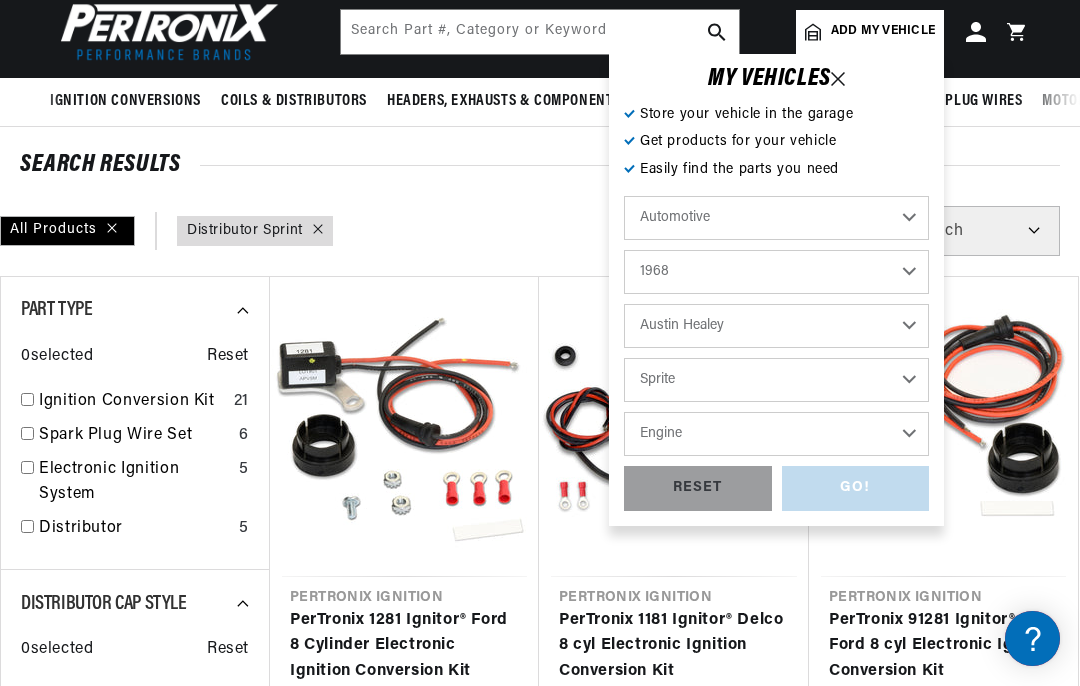 scroll, scrollTop: 0, scrollLeft: 747, axis: horizontal 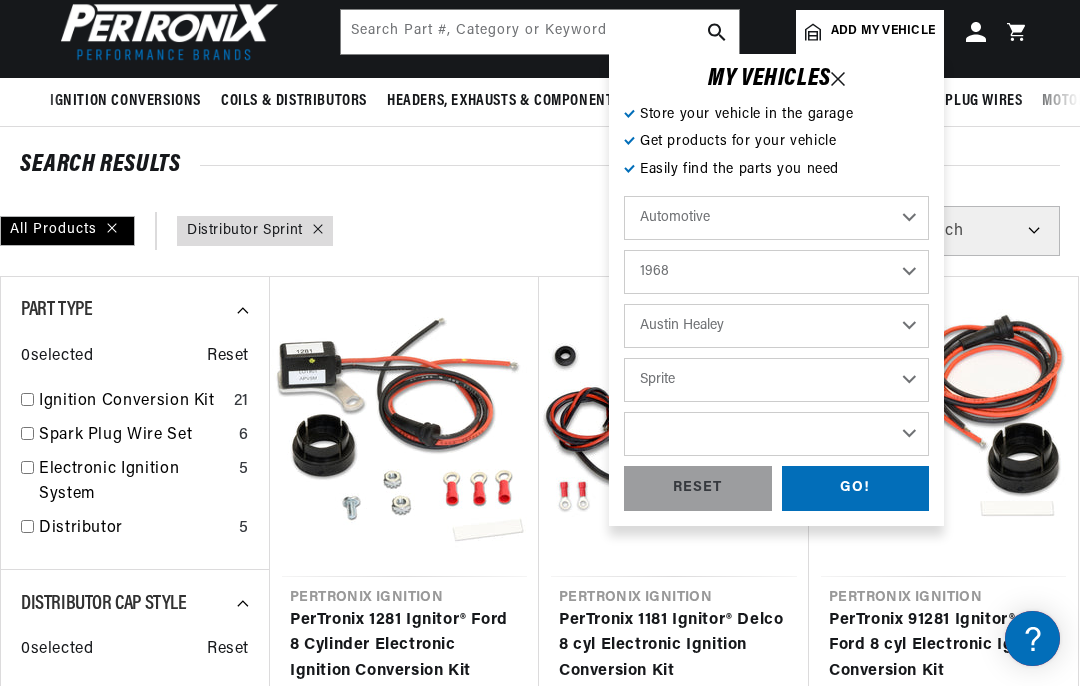 select on "1.3L" 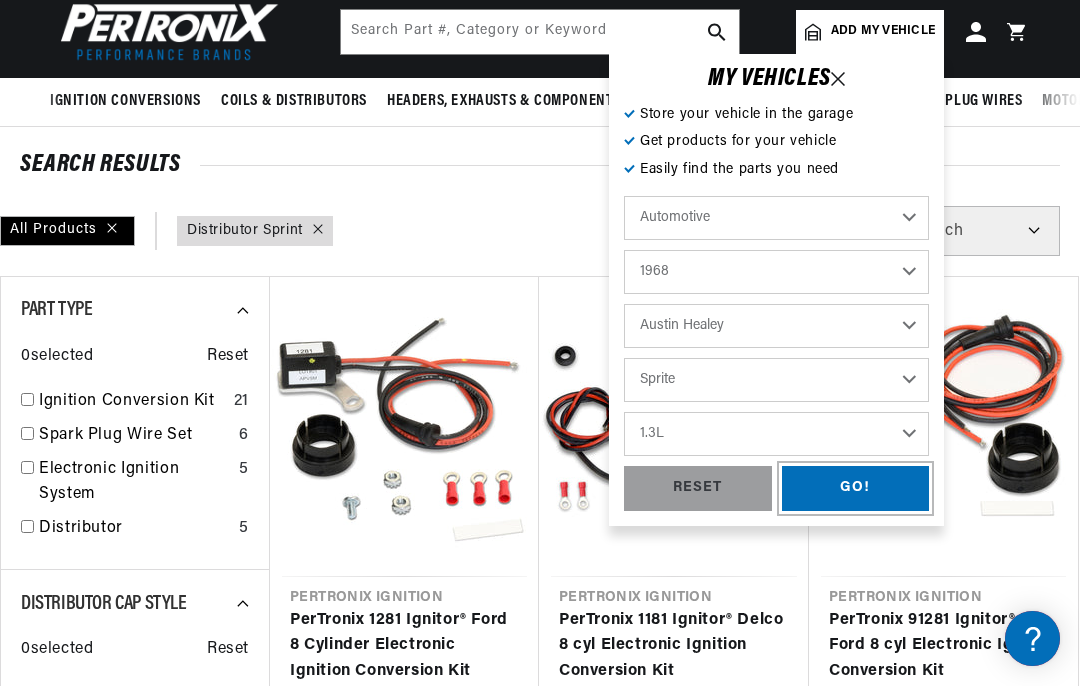 click on "GO!" at bounding box center [856, 488] 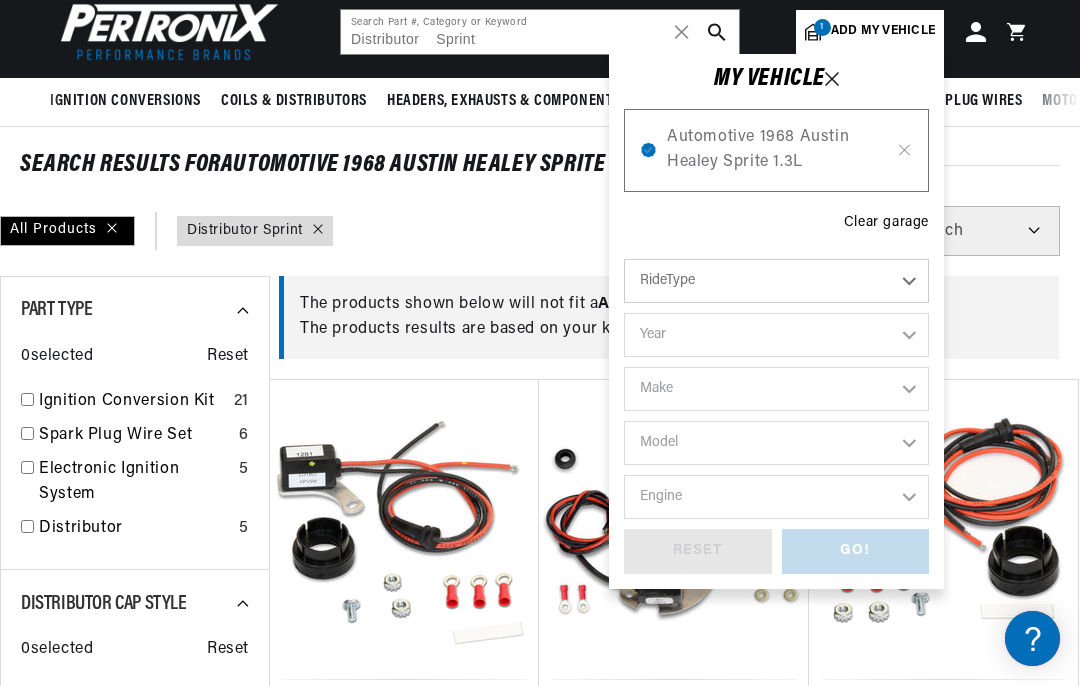 scroll, scrollTop: 0, scrollLeft: 747, axis: horizontal 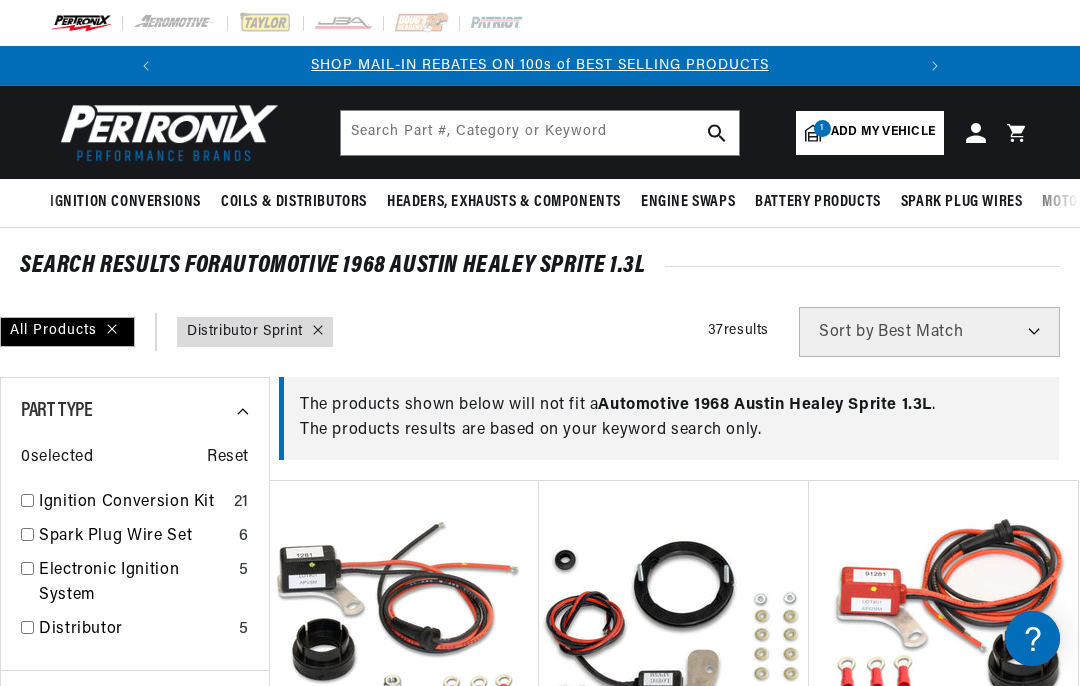 click on "1 Add my vehicle" at bounding box center (870, 133) 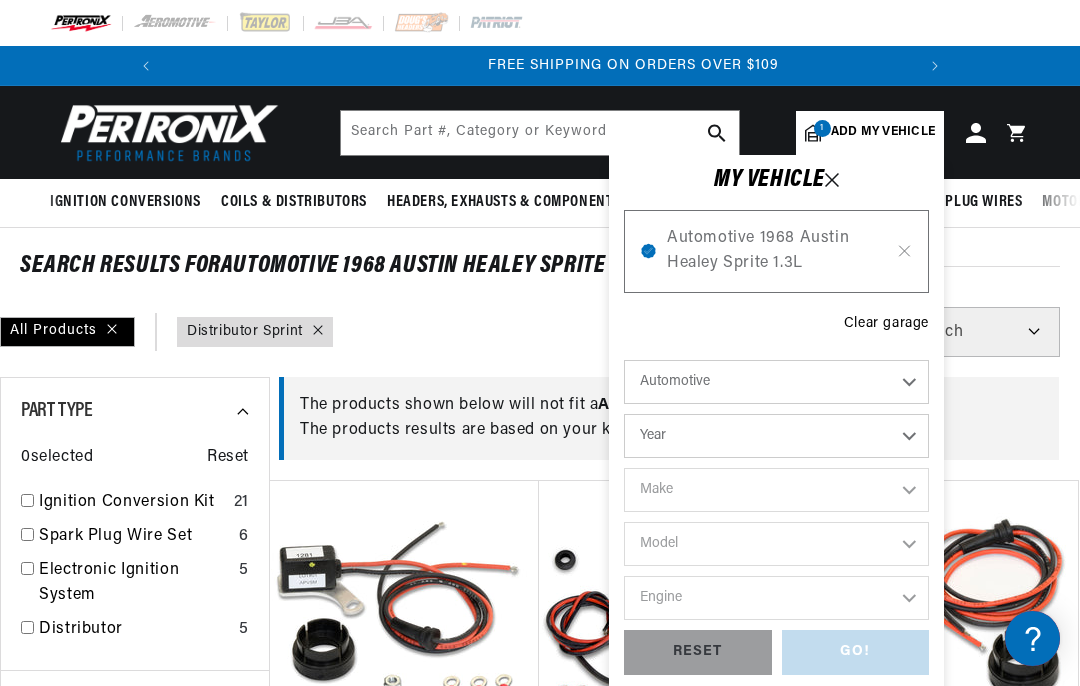 scroll, scrollTop: 0, scrollLeft: 747, axis: horizontal 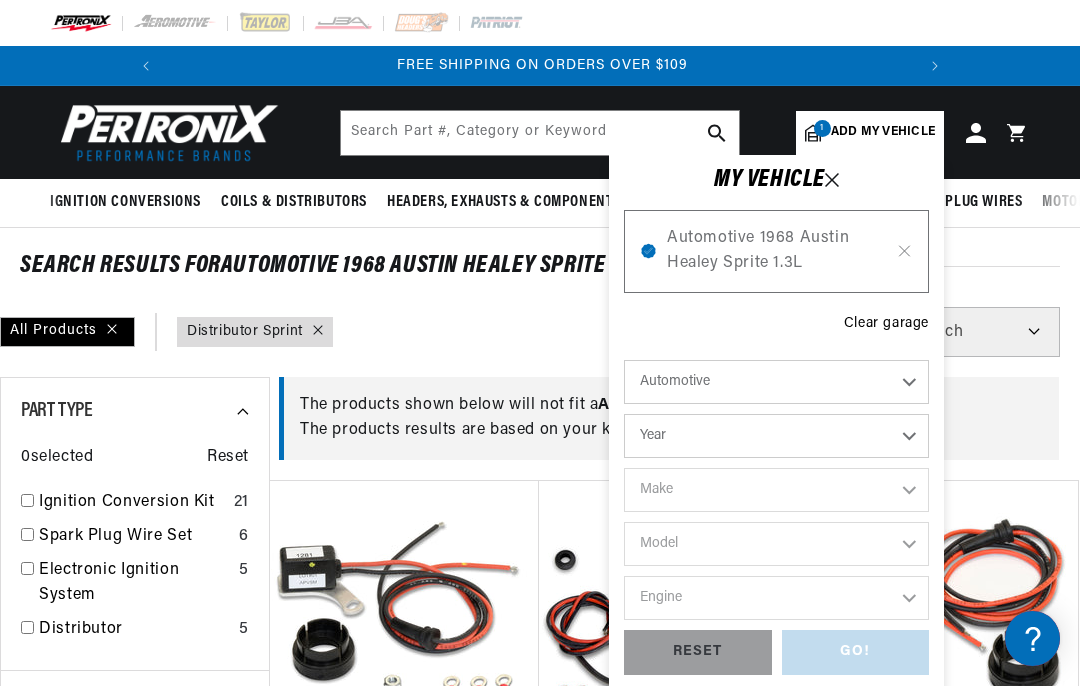 click on "Automotive 1968 Austin Healey Sprite 1.3L" at bounding box center [776, 251] 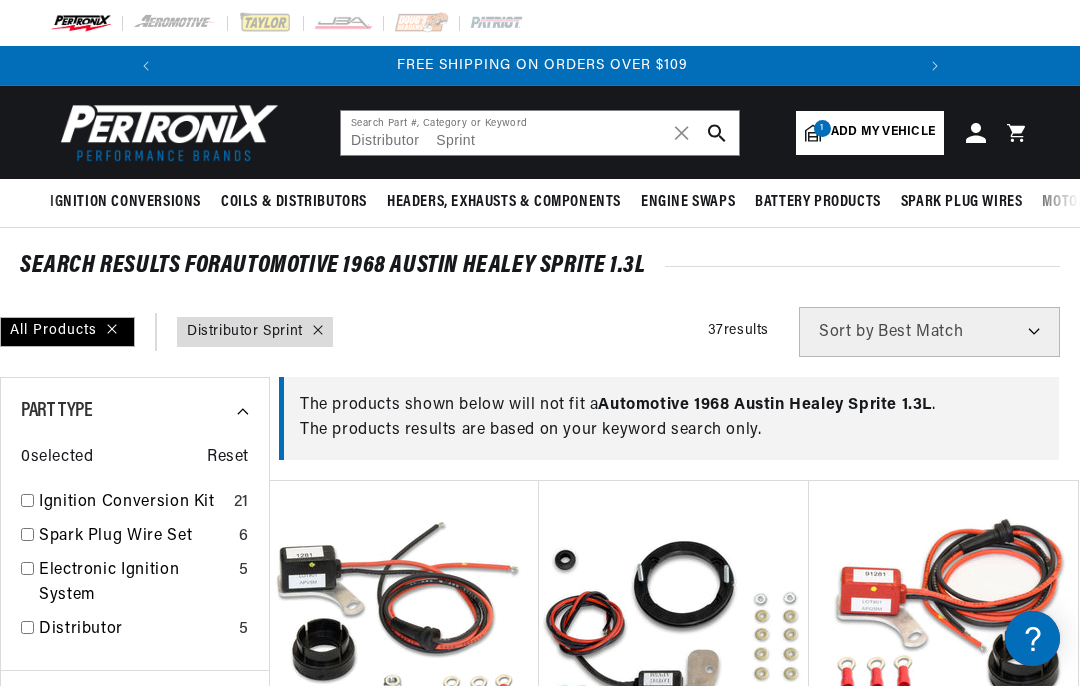 click on "query :
Distributor    Sprint" at bounding box center [245, 332] 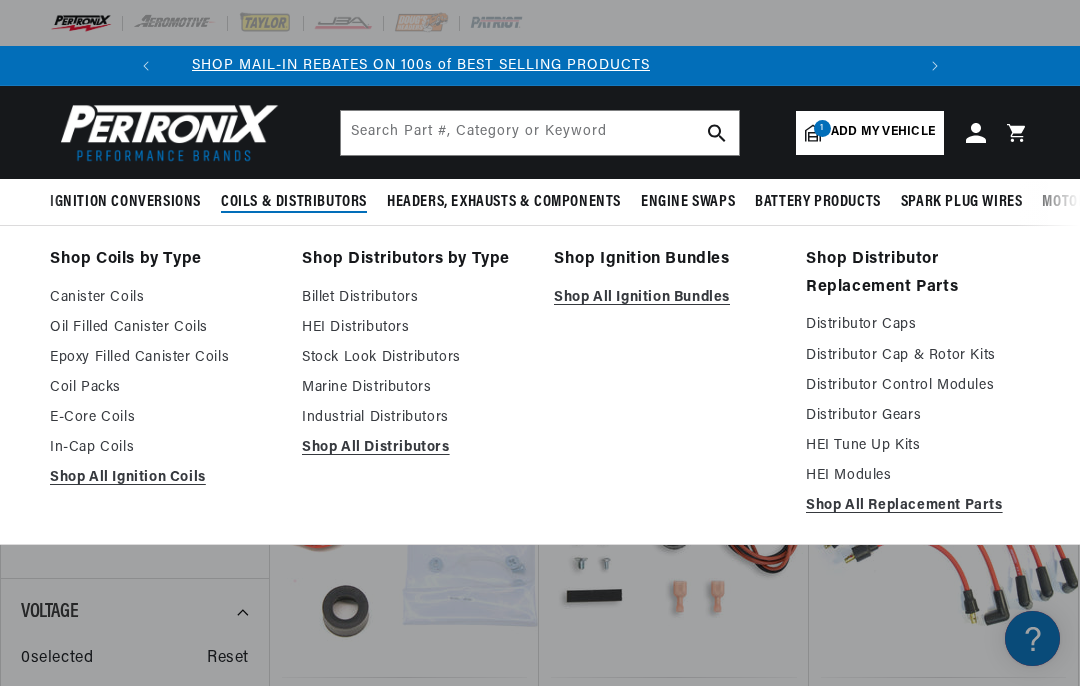 scroll, scrollTop: 0, scrollLeft: 0, axis: both 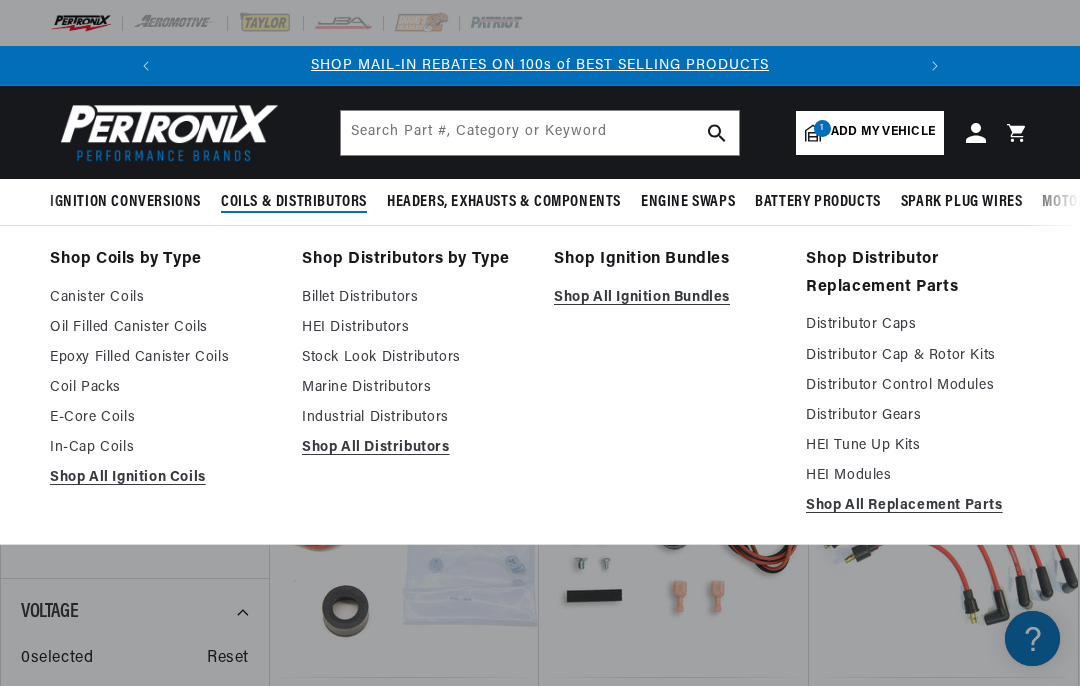 click on "HEI Distributors" at bounding box center (414, 328) 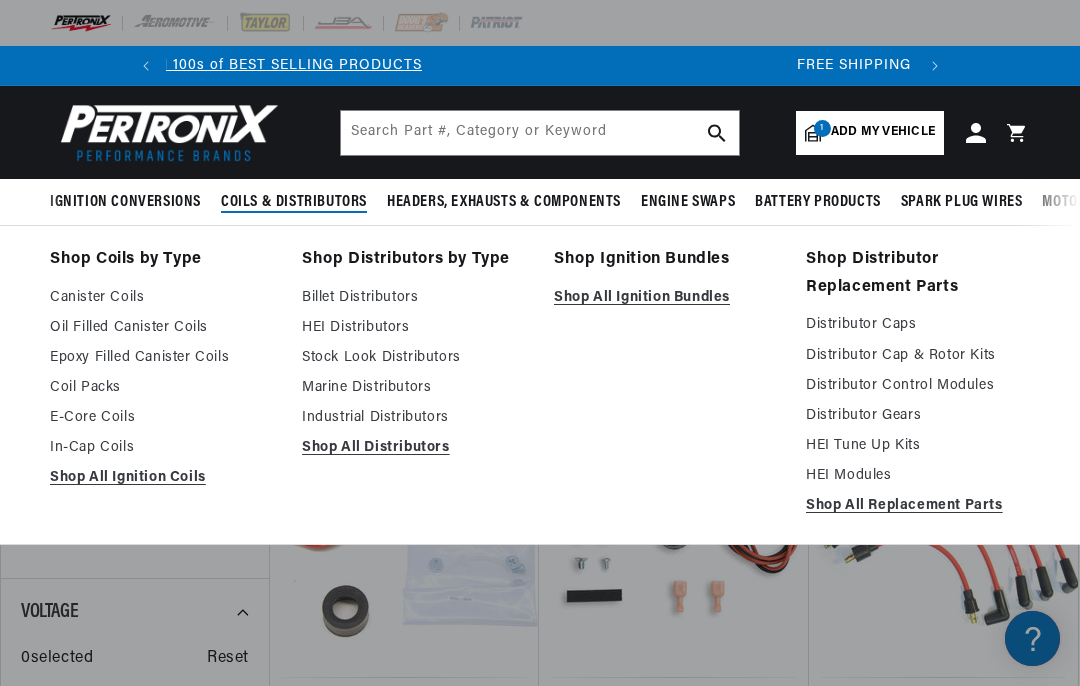 click at bounding box center (165, 132) 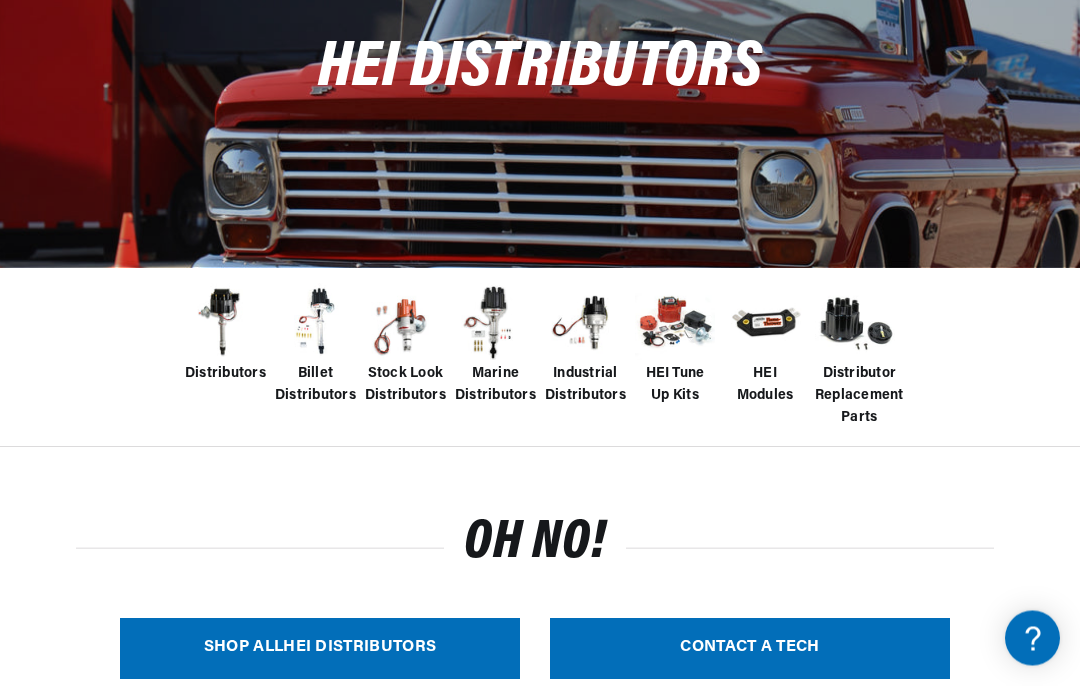 scroll, scrollTop: 237, scrollLeft: 0, axis: vertical 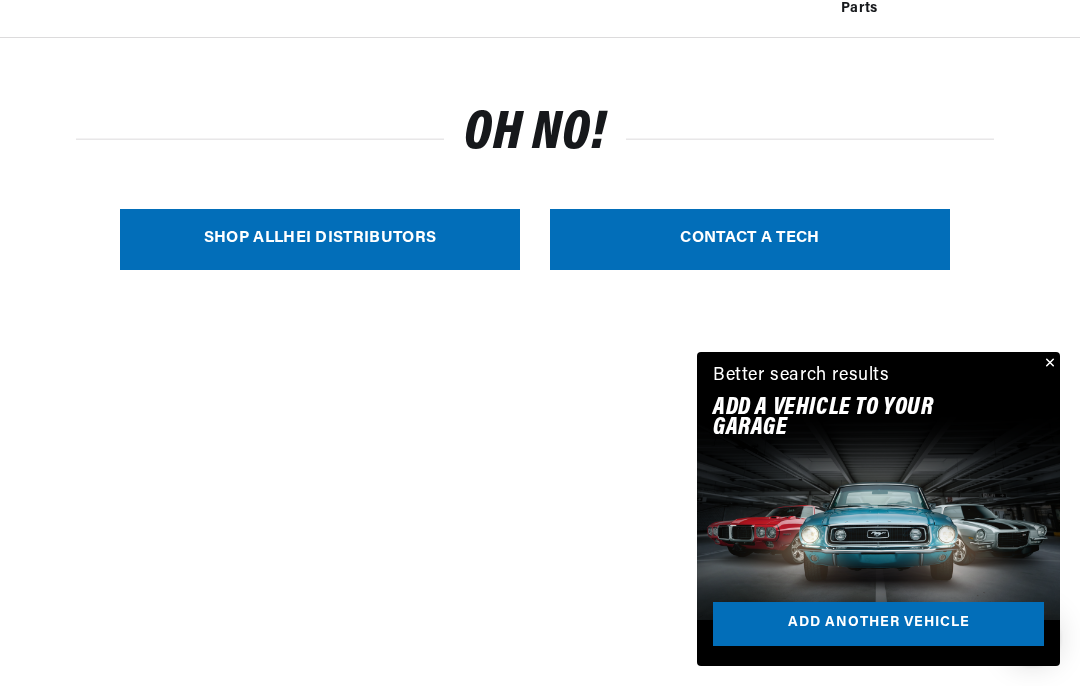 click on "SHOP ALL  HEI Distributors" at bounding box center [320, 239] 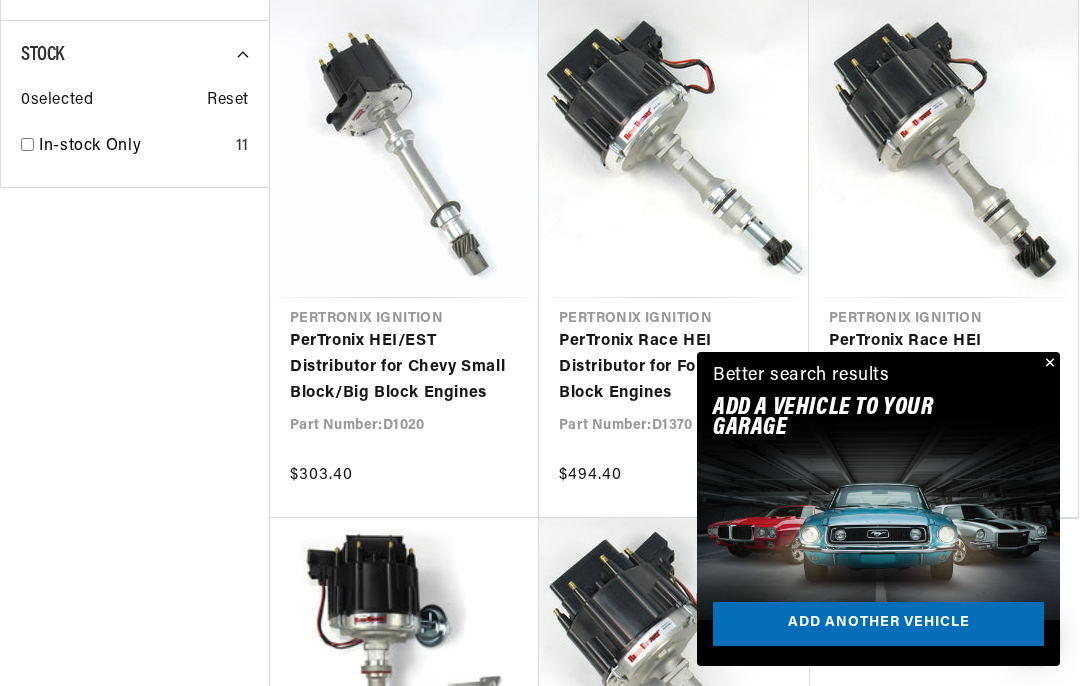 scroll, scrollTop: 1874, scrollLeft: 0, axis: vertical 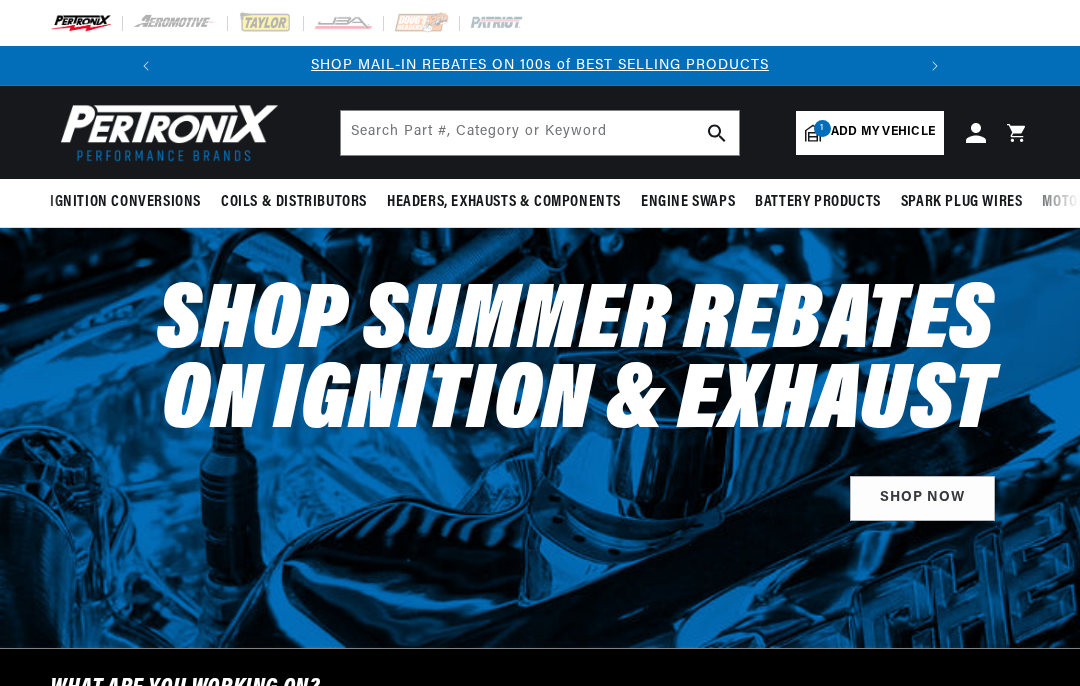 select on "1968" 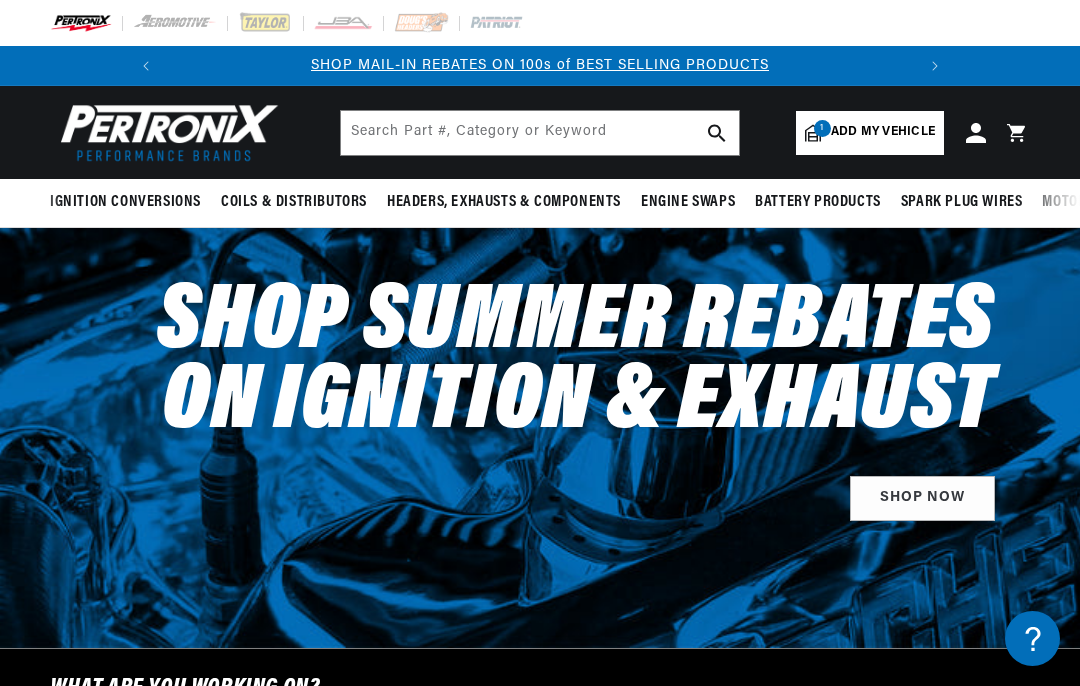 scroll, scrollTop: 0, scrollLeft: 0, axis: both 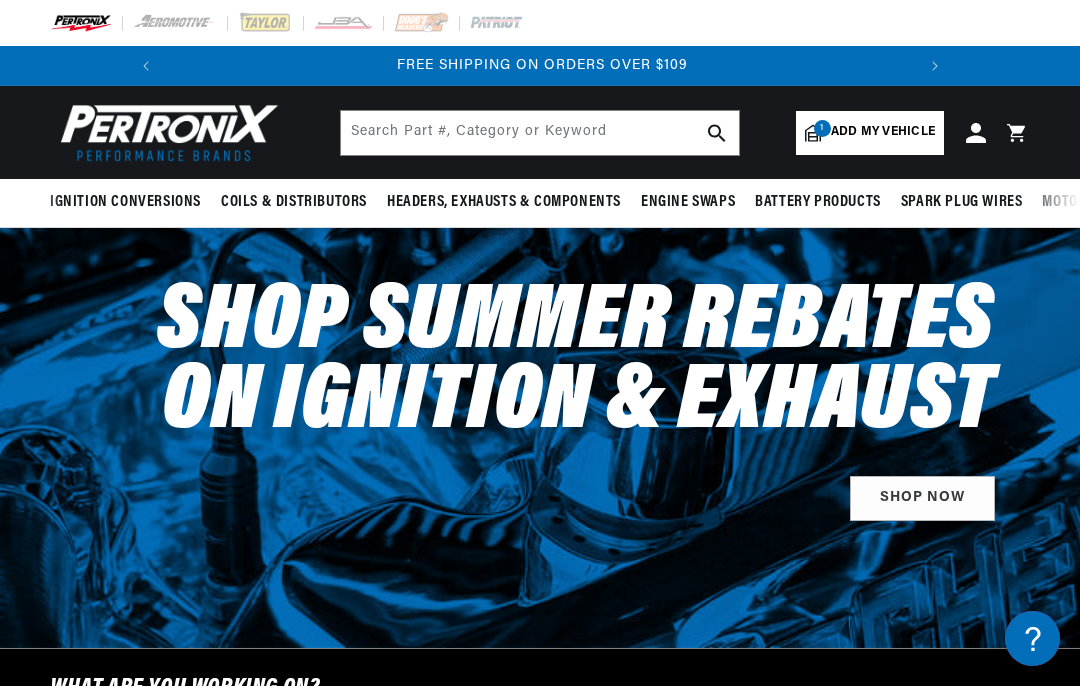 click on "1 Add my vehicle" at bounding box center [870, 133] 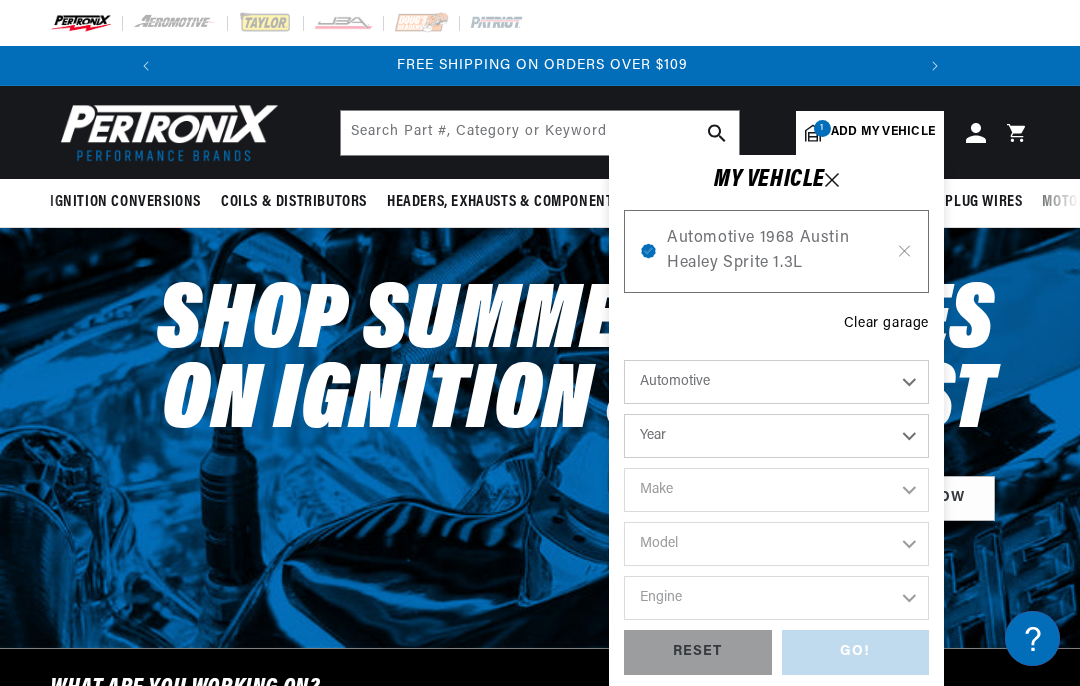 click on "Automotive [YEAR] [BRAND] [PRODUCT] [CC]" at bounding box center (776, 251) 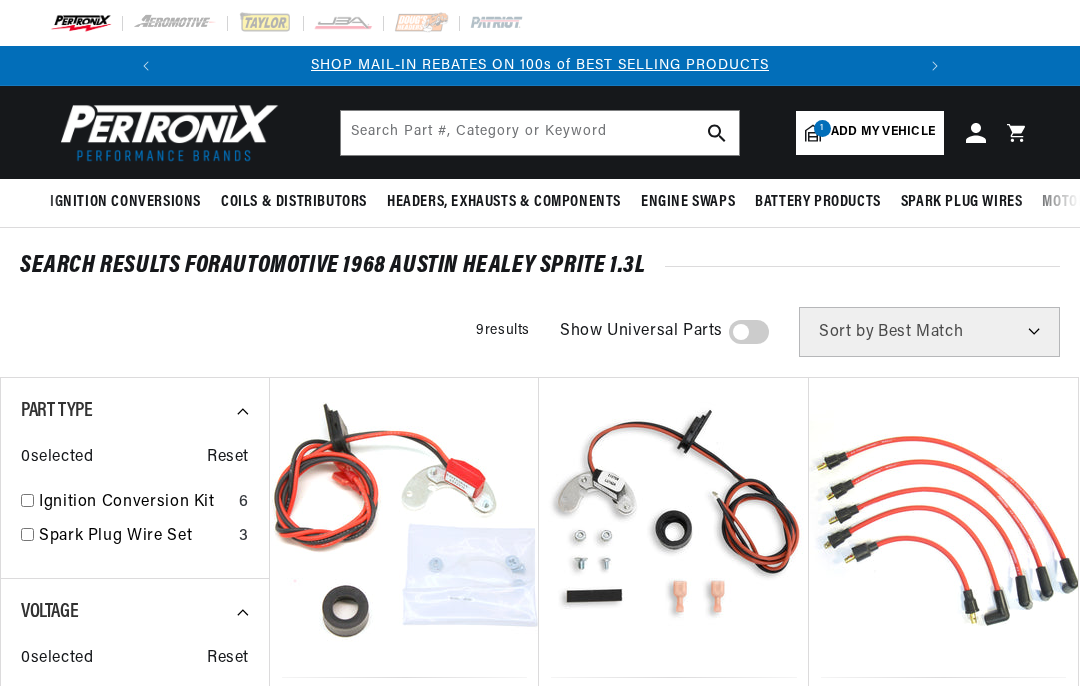 scroll, scrollTop: 0, scrollLeft: 0, axis: both 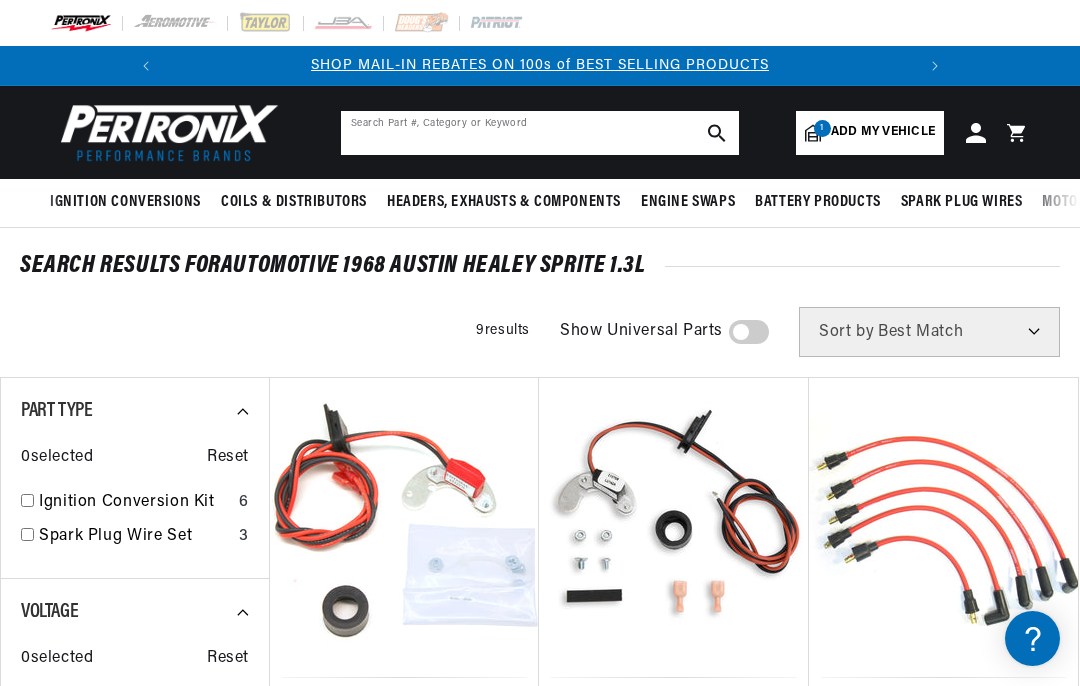 click at bounding box center (540, 133) 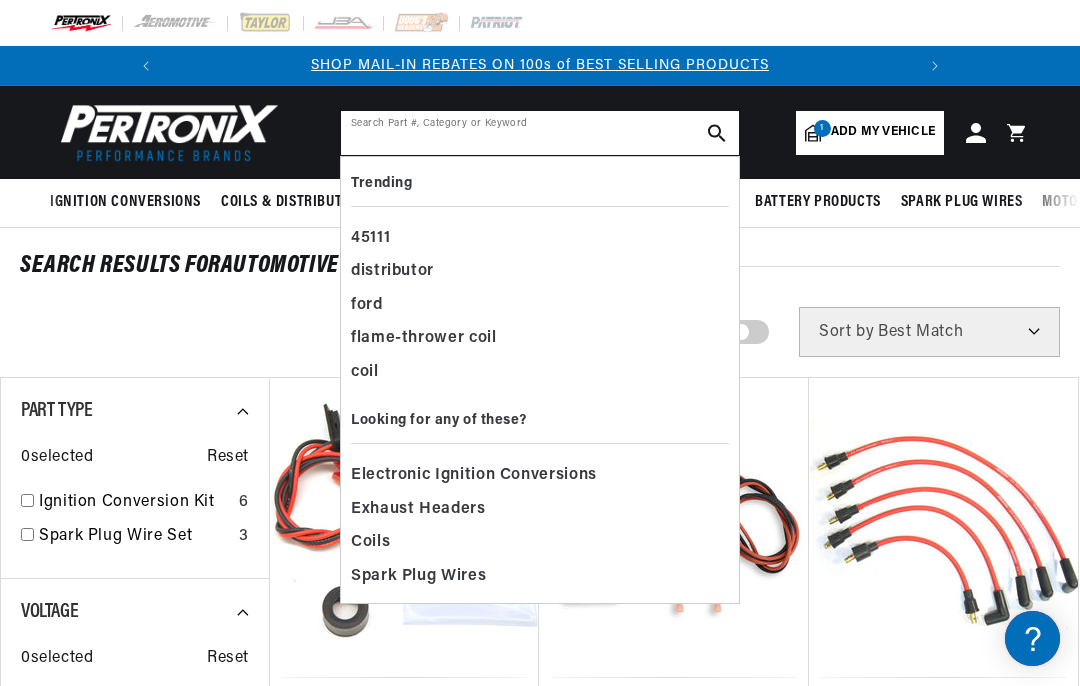 scroll, scrollTop: 0, scrollLeft: 0, axis: both 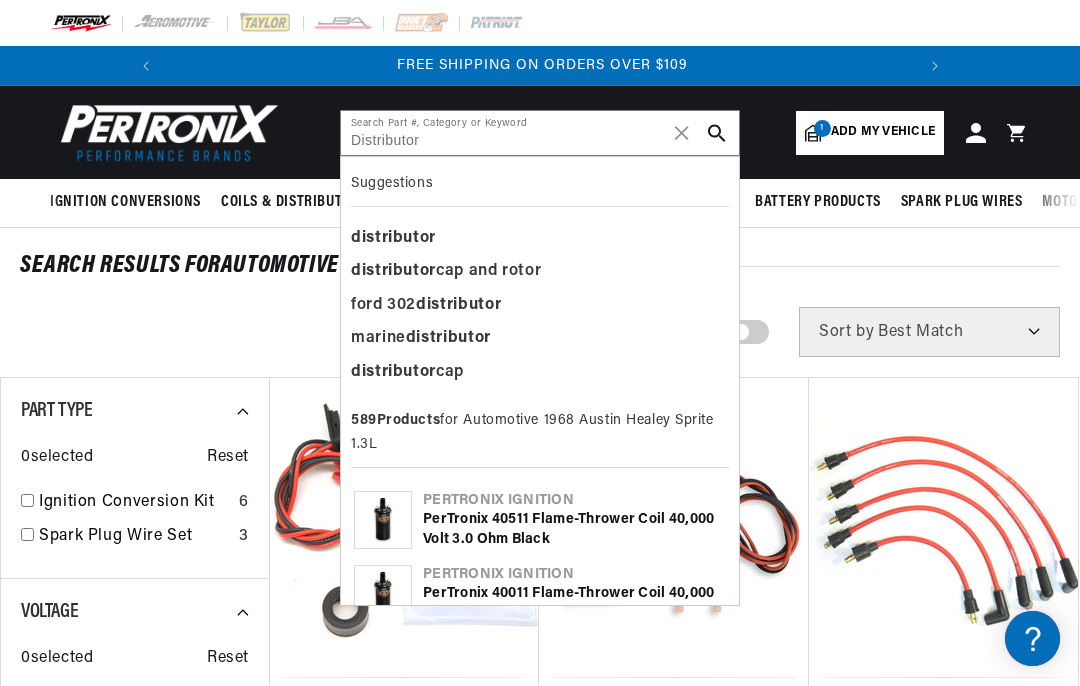 click at bounding box center (717, 133) 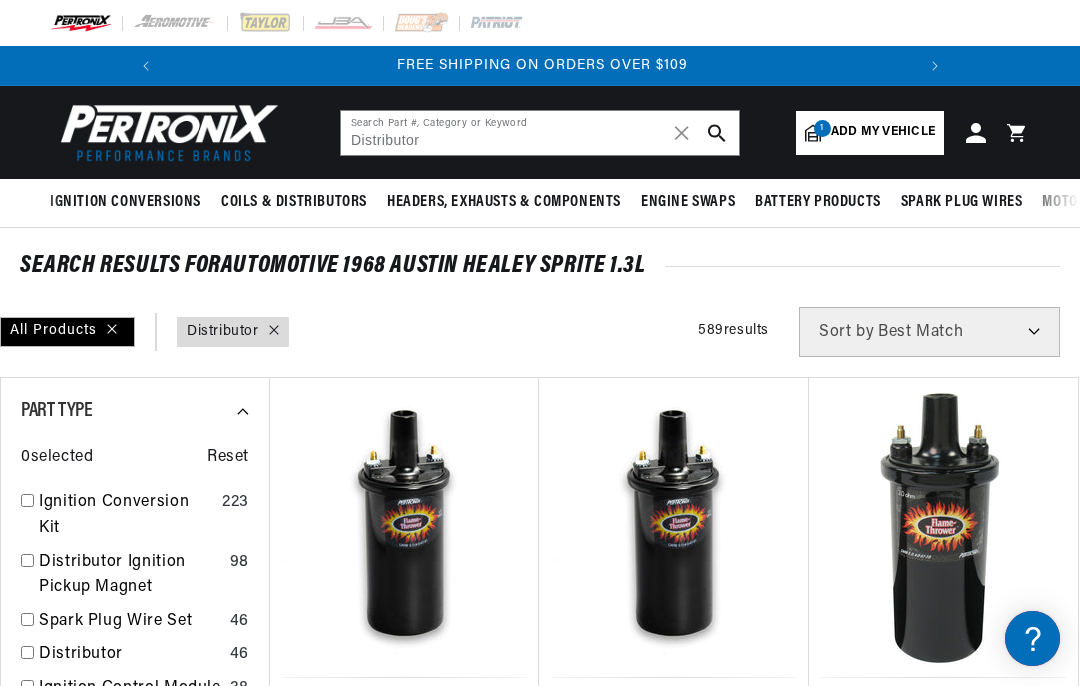 type on "Distributor" 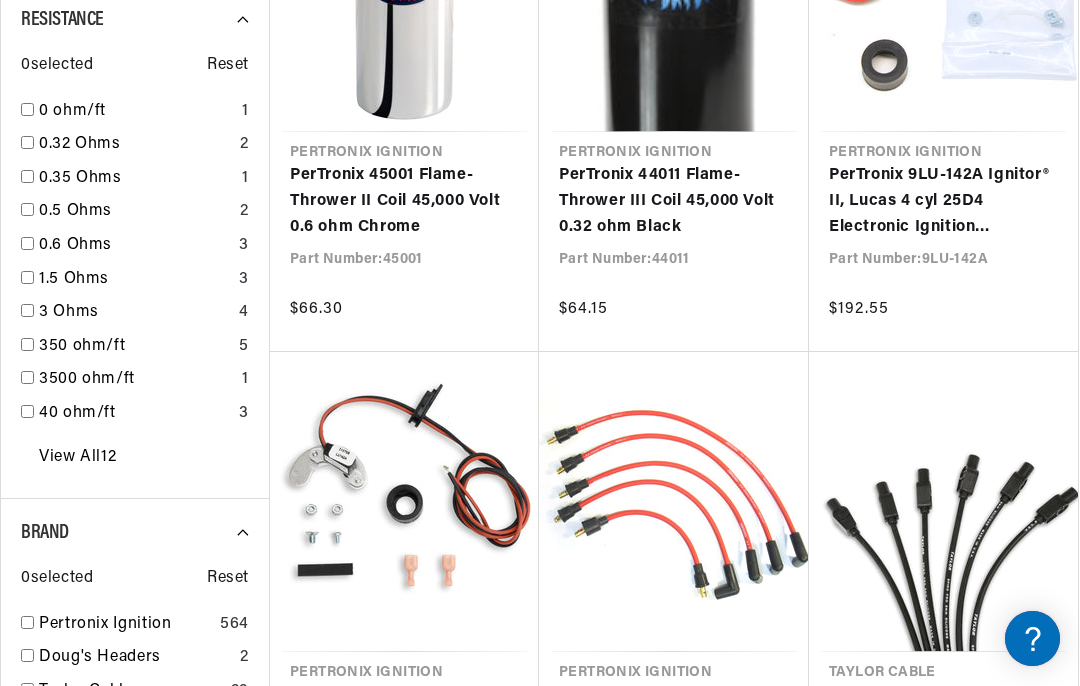 scroll, scrollTop: 1696, scrollLeft: 0, axis: vertical 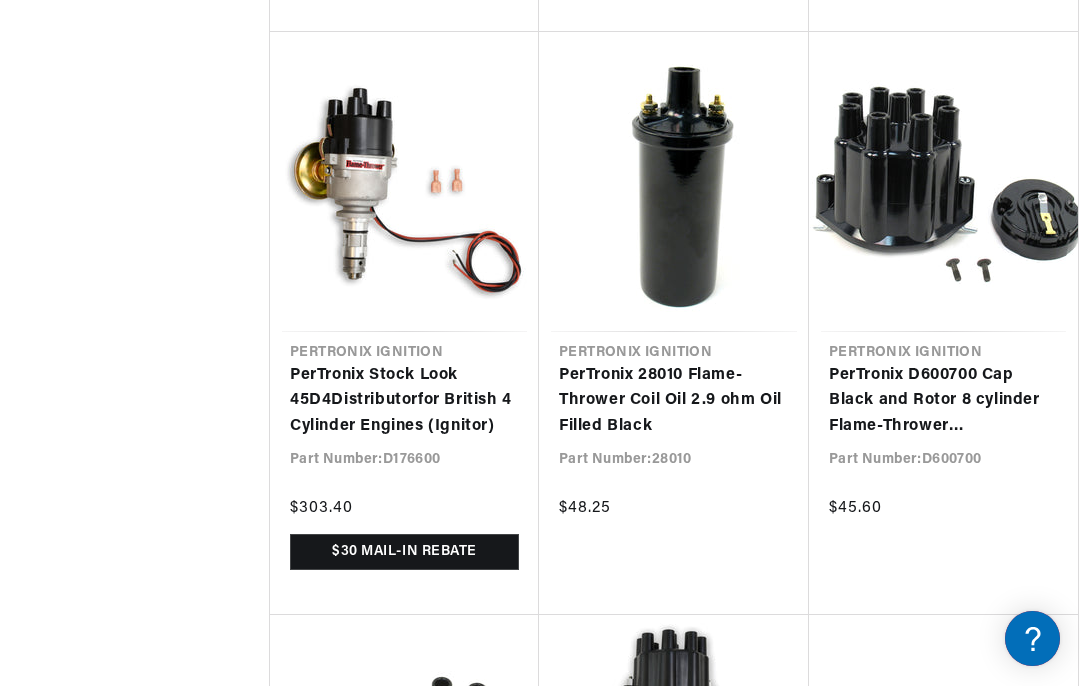 click on "PerTronix Stock Look 45D4  Distributor  for British 4 Cylinder Engines (Ignitor)" at bounding box center (404, 401) 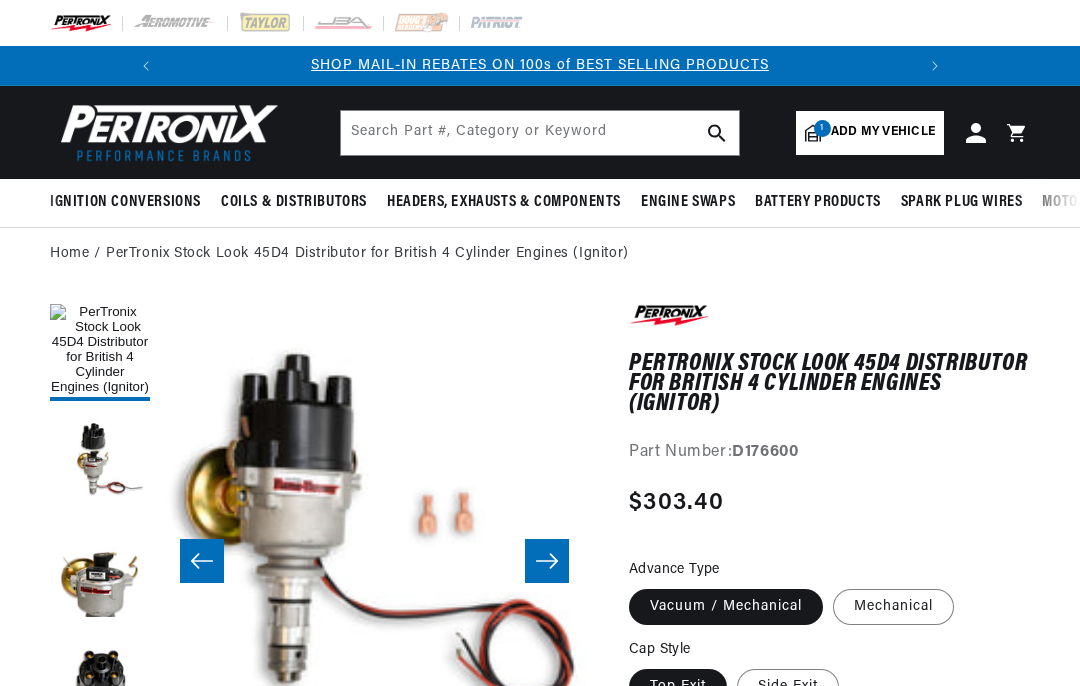 scroll, scrollTop: 0, scrollLeft: 0, axis: both 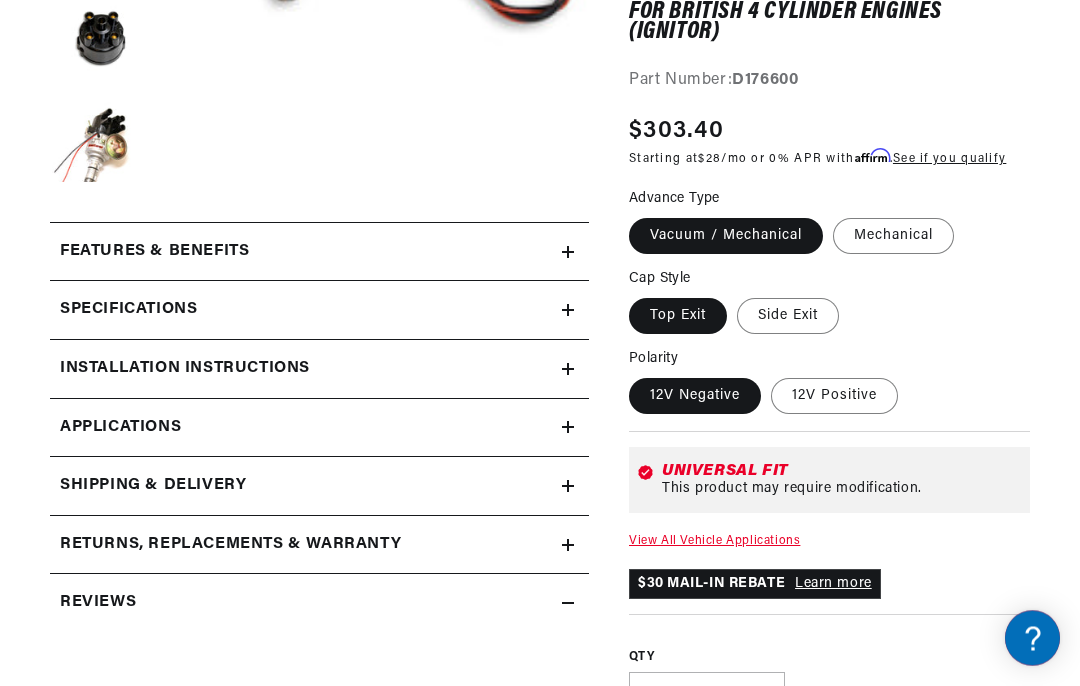 click on "Installation instructions" at bounding box center [154, 253] 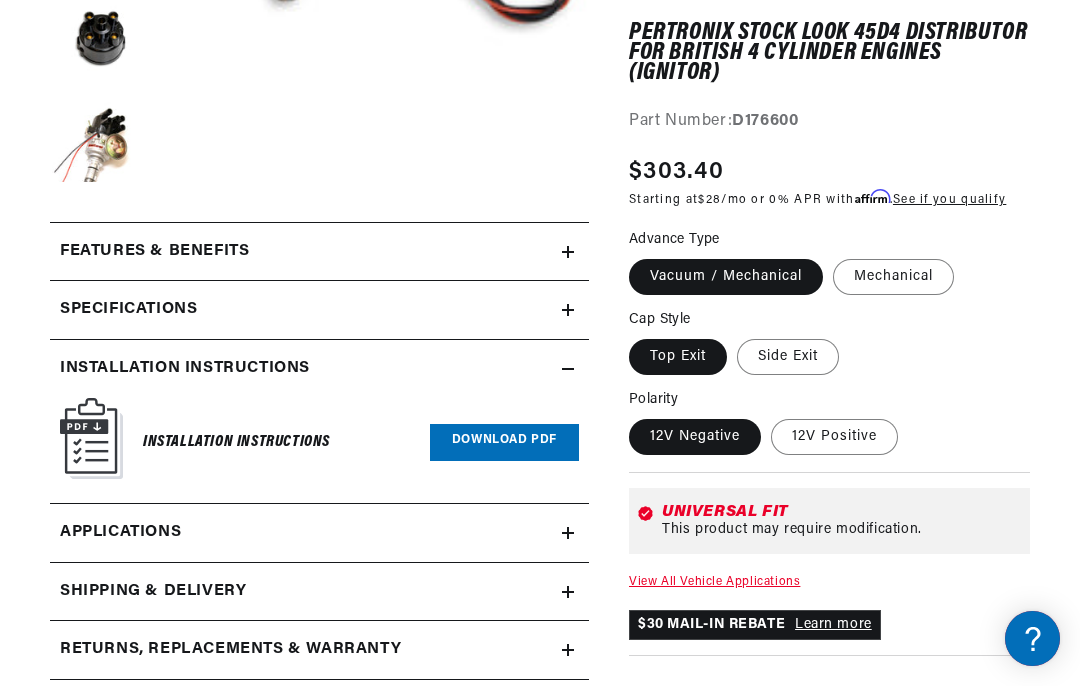 click at bounding box center (91, 438) 